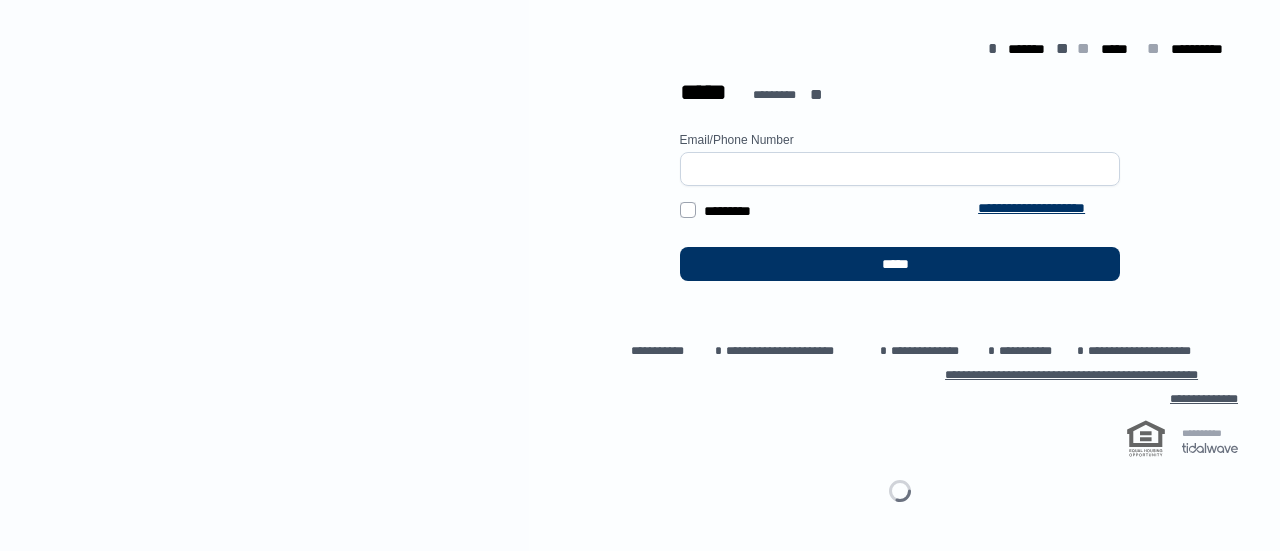scroll, scrollTop: 0, scrollLeft: 0, axis: both 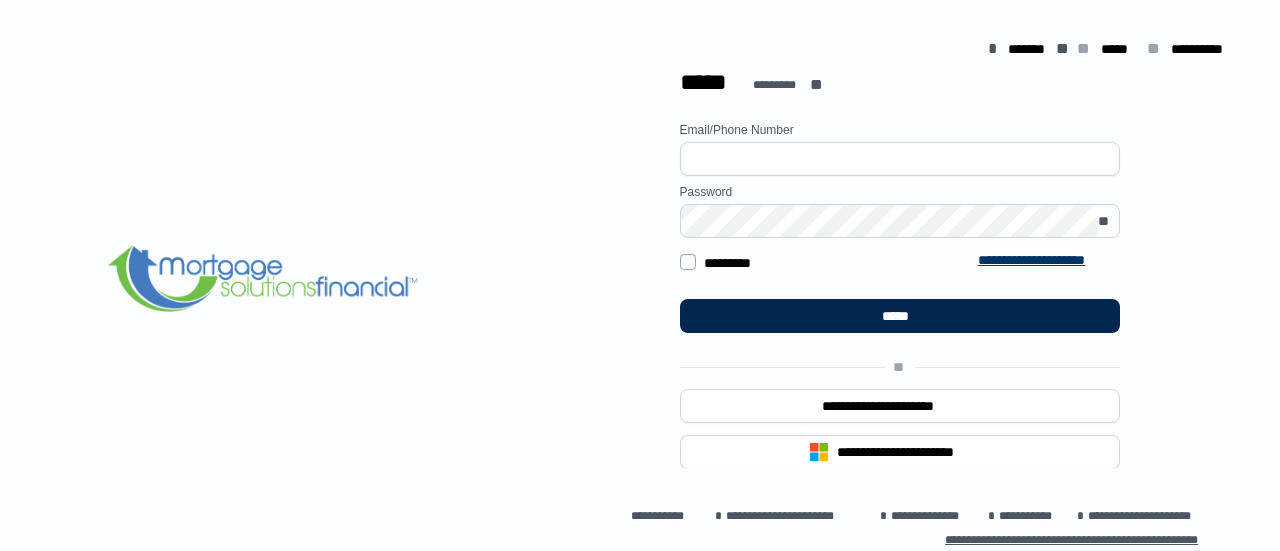type on "**********" 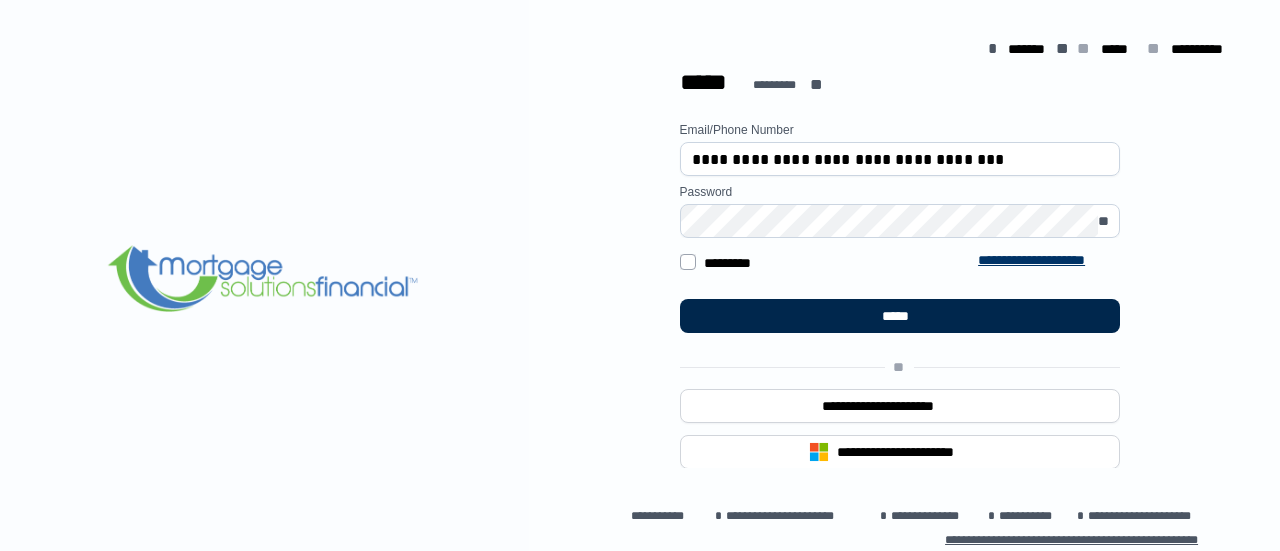 click on "*****" at bounding box center [900, 316] 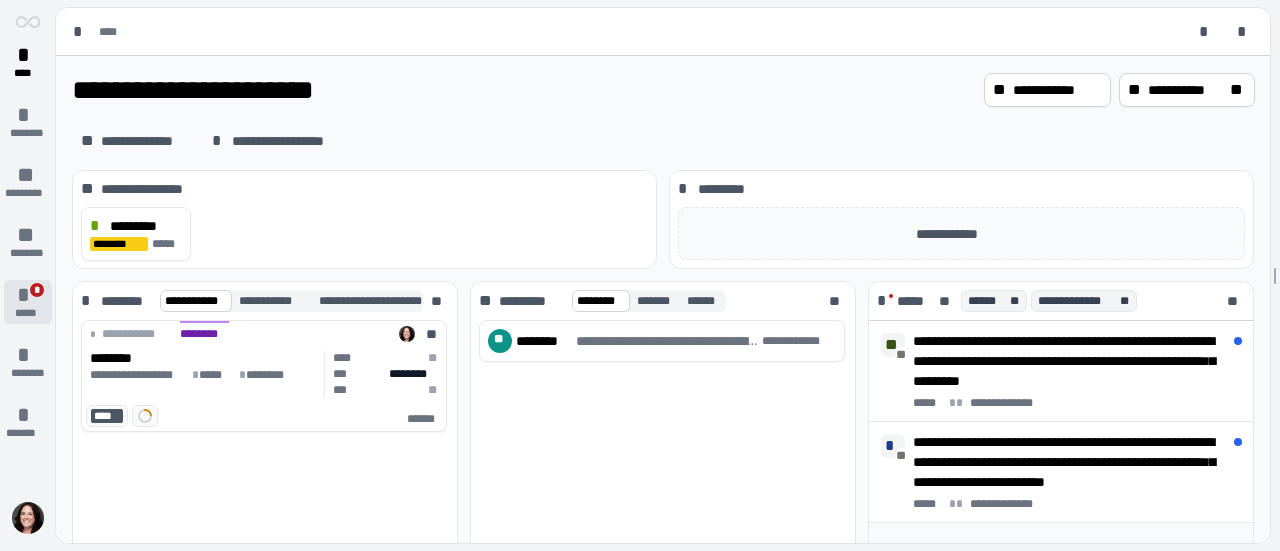 click on "*" at bounding box center [34, 291] 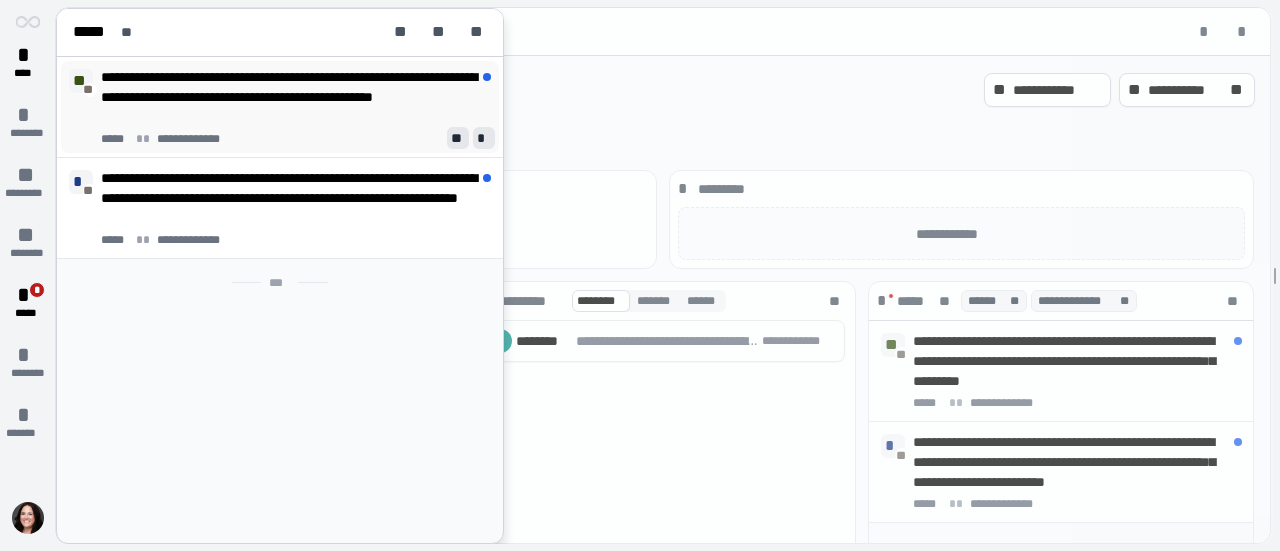 click on "**********" at bounding box center [290, 97] 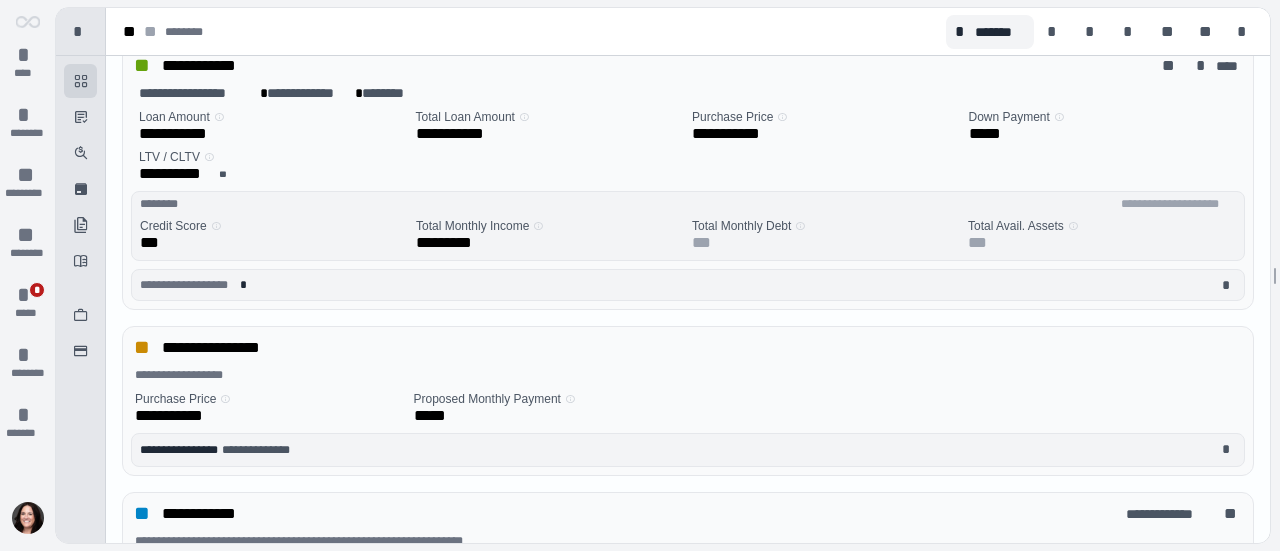 scroll, scrollTop: 0, scrollLeft: 0, axis: both 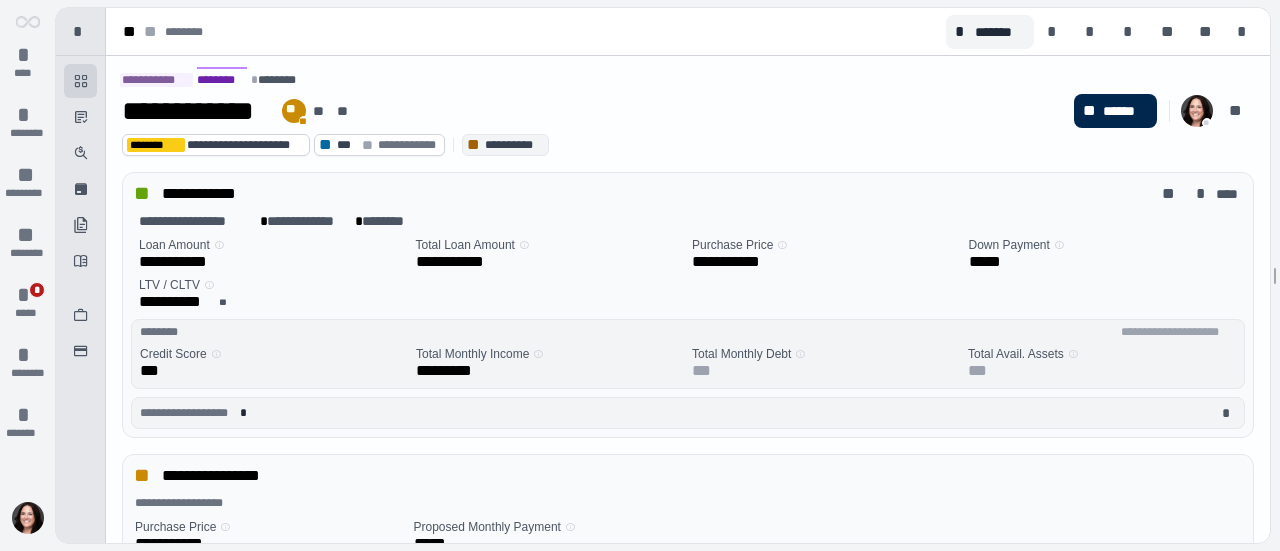 click on "******" at bounding box center (1125, 111) 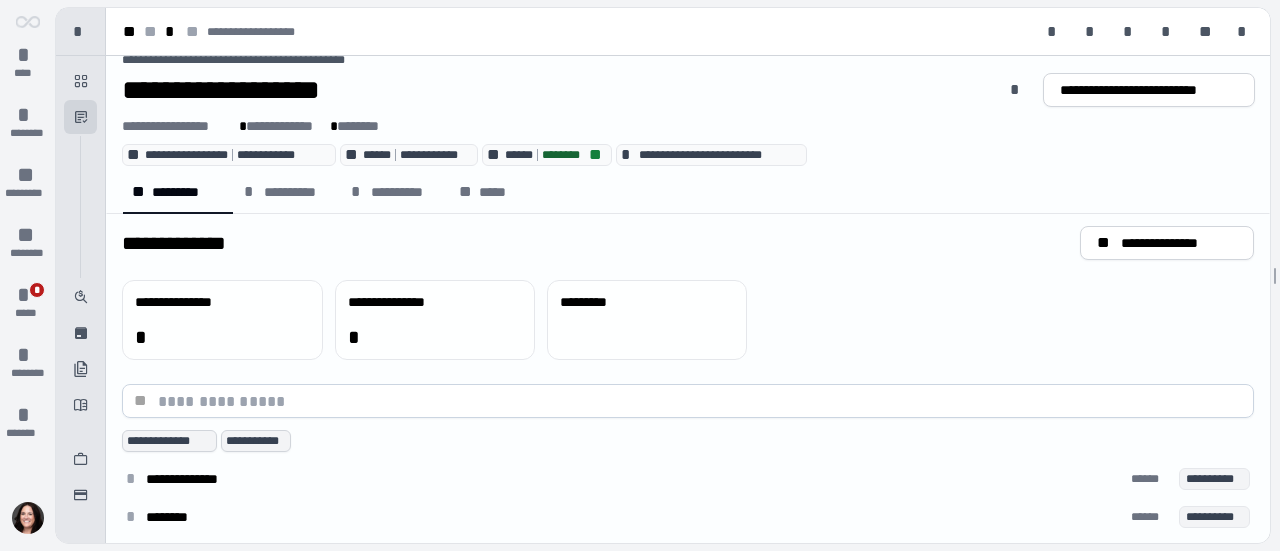 scroll, scrollTop: 0, scrollLeft: 0, axis: both 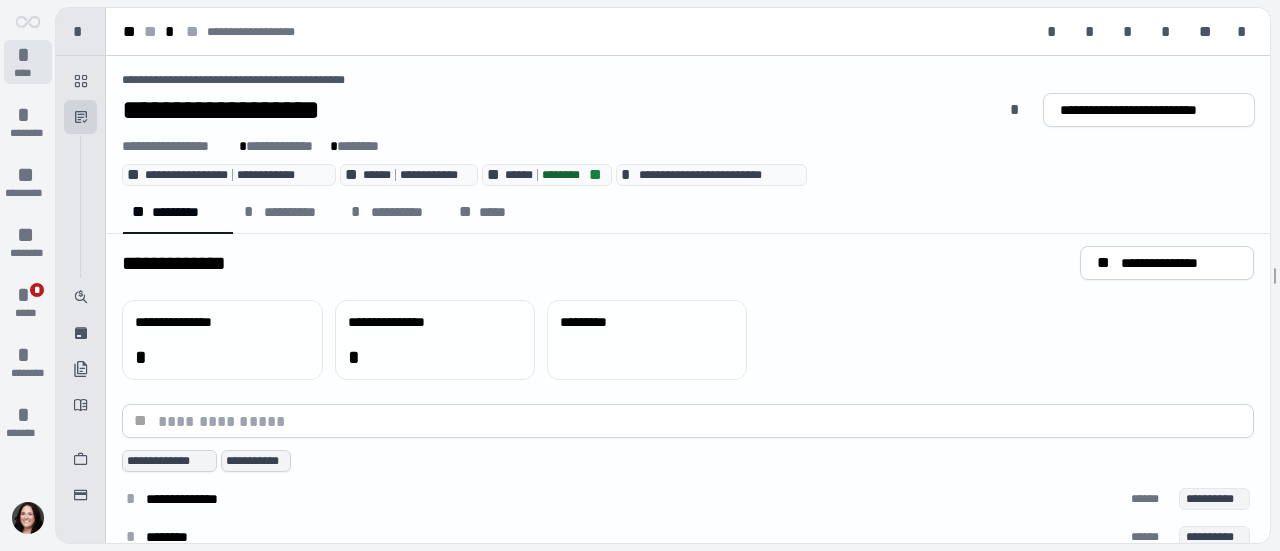 click on "*" at bounding box center (28, 55) 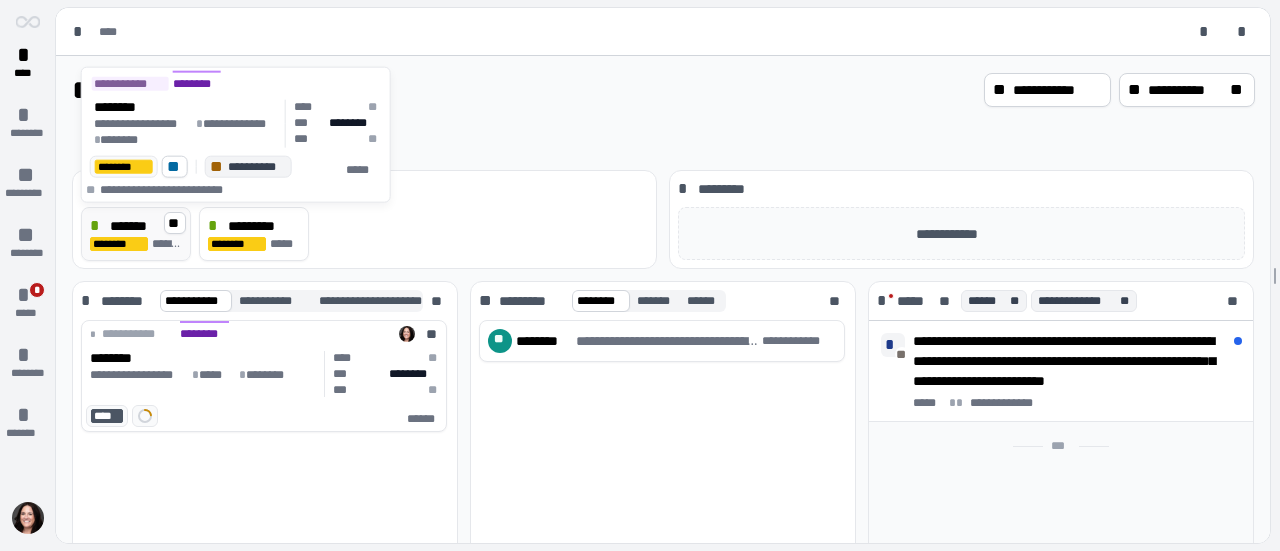 click on "* *******" at bounding box center [136, 226] 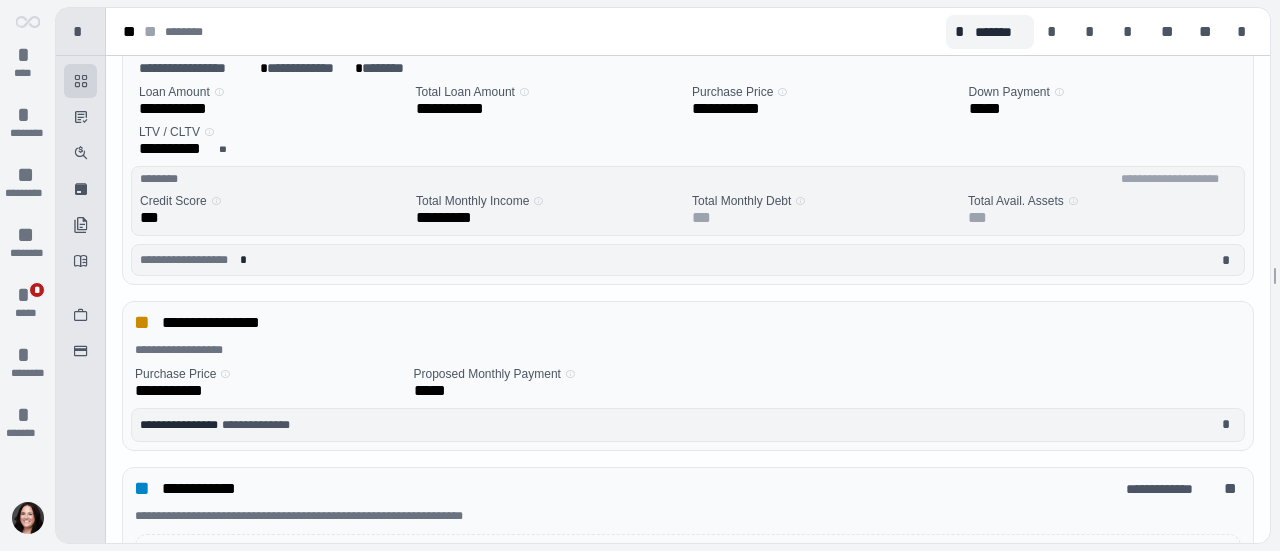 scroll, scrollTop: 200, scrollLeft: 0, axis: vertical 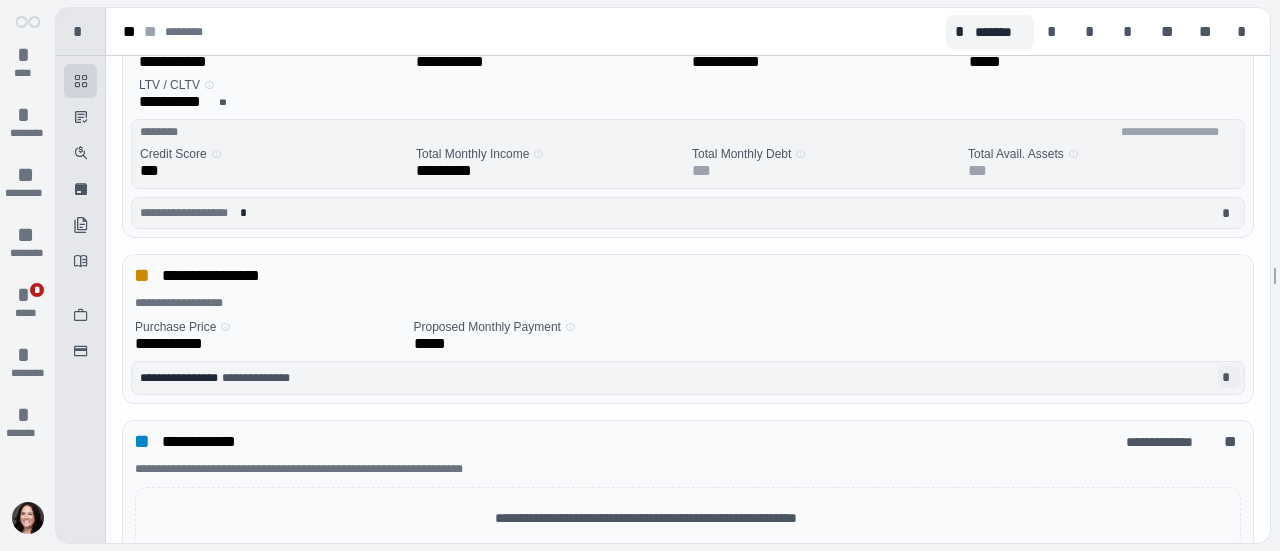click on "*" at bounding box center (1229, 377) 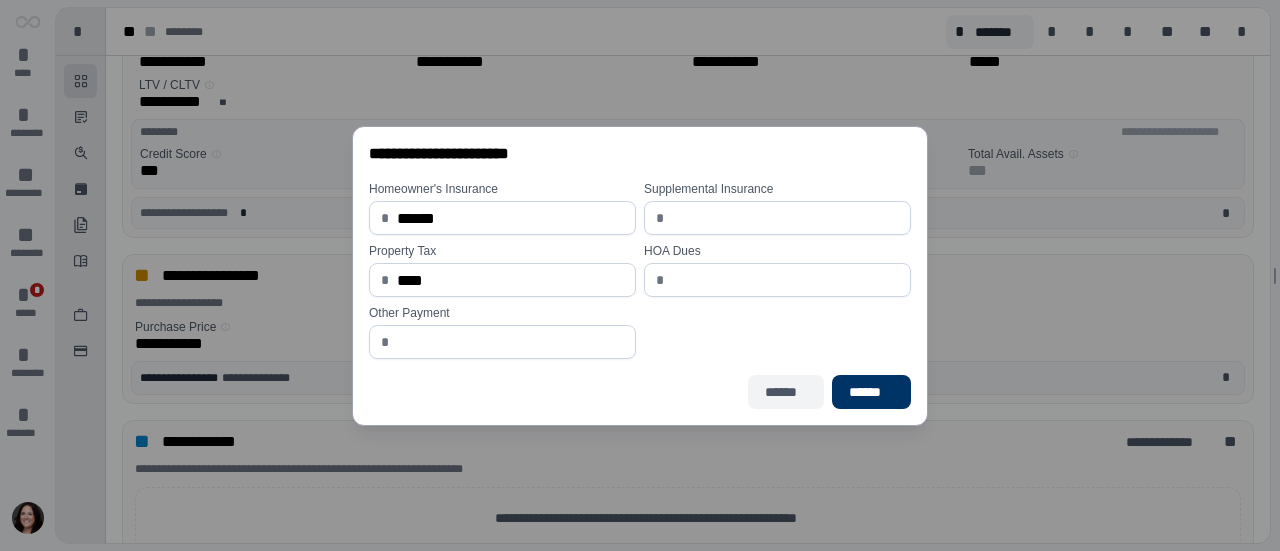 click on "******" at bounding box center [786, 392] 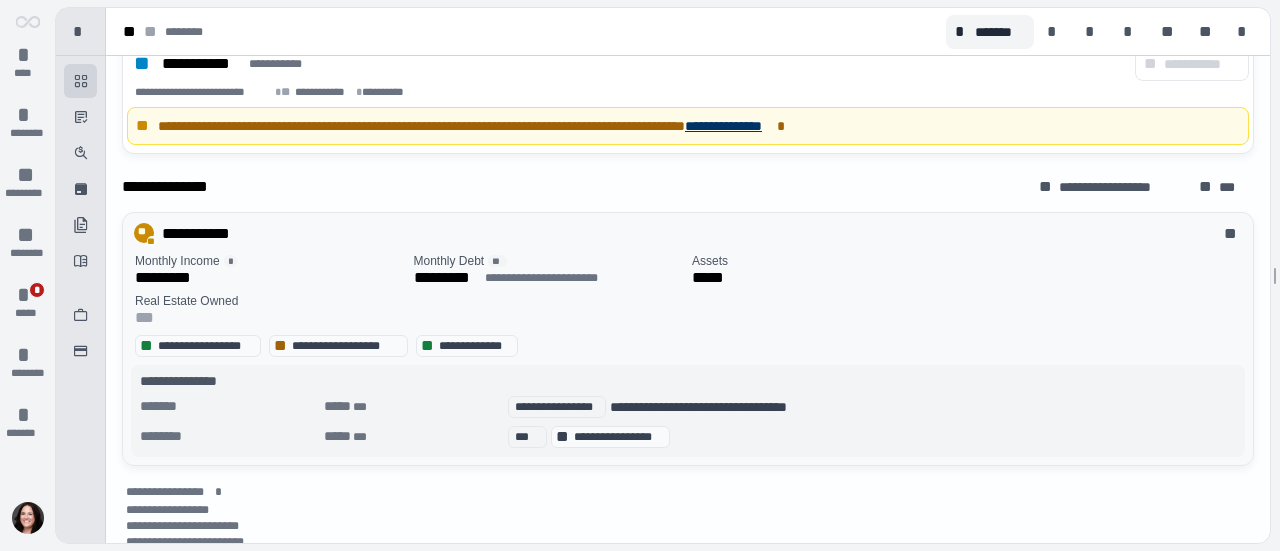 scroll, scrollTop: 956, scrollLeft: 0, axis: vertical 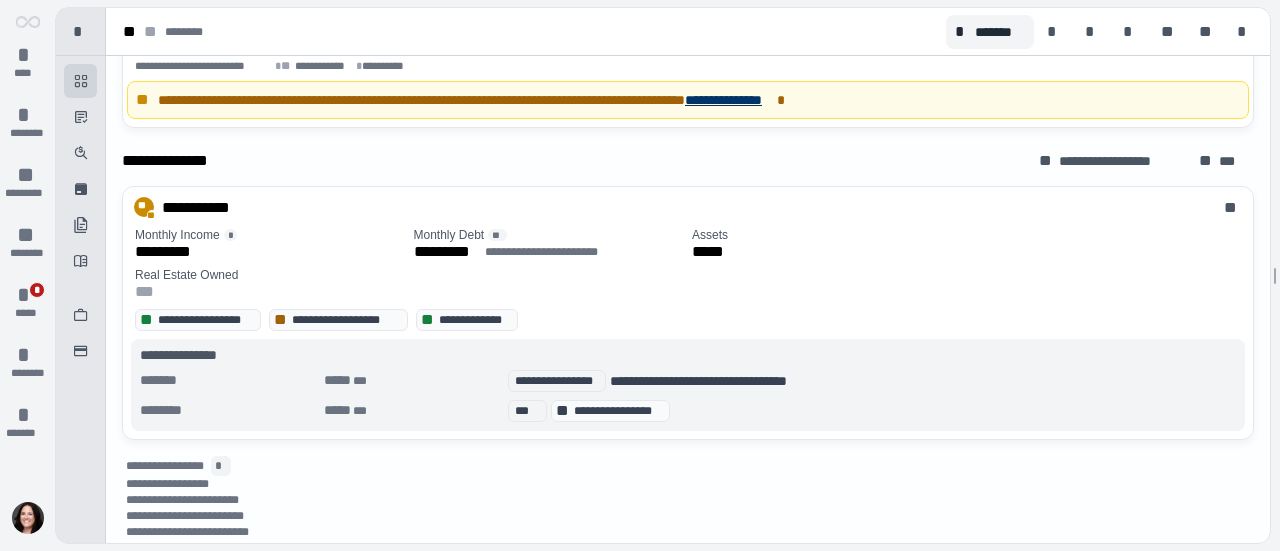 click on "*" at bounding box center (221, 466) 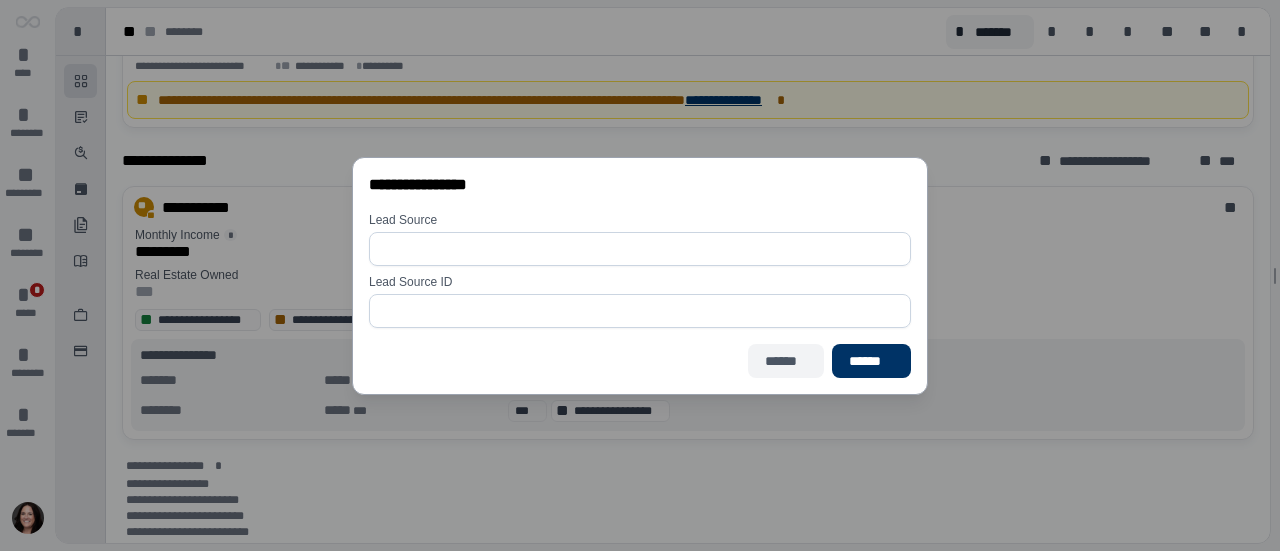 click on "******" at bounding box center [786, 361] 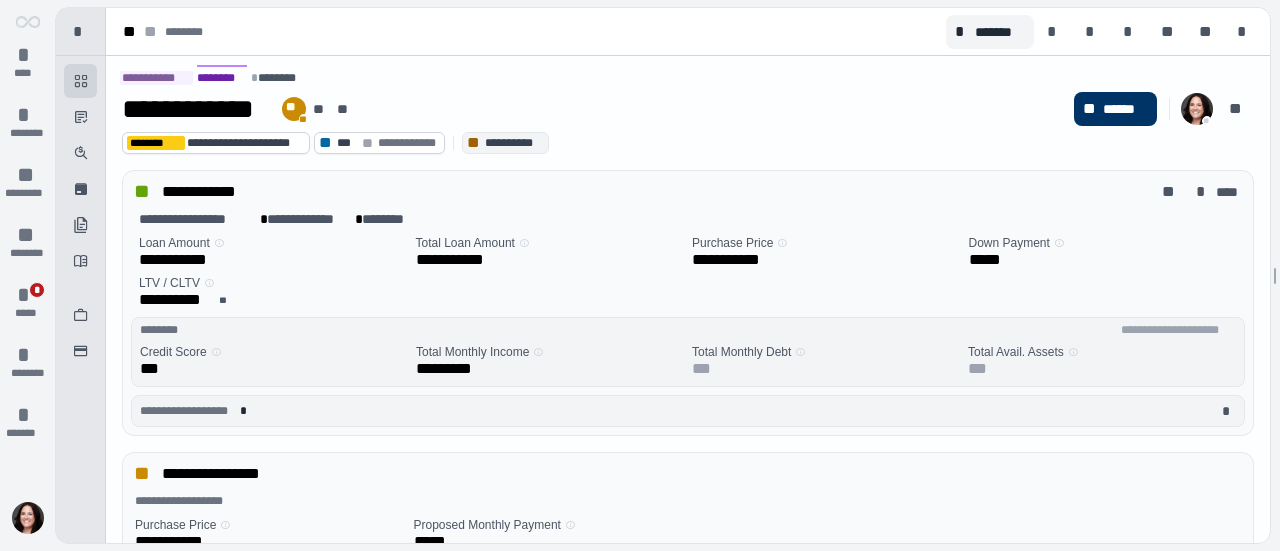 scroll, scrollTop: 0, scrollLeft: 0, axis: both 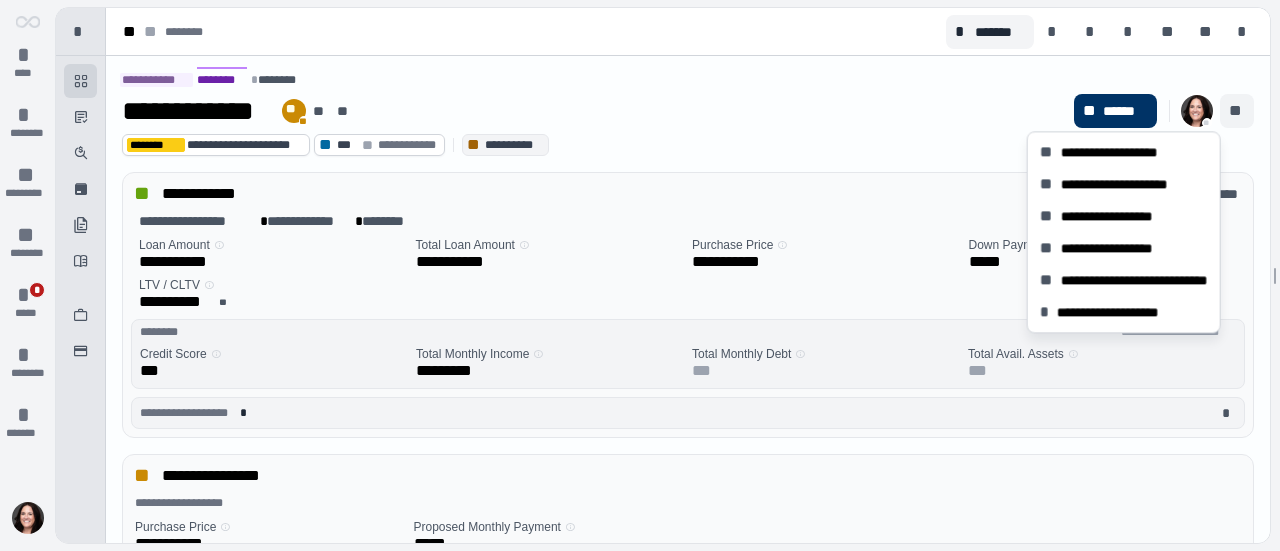 click on "**" at bounding box center (1237, 111) 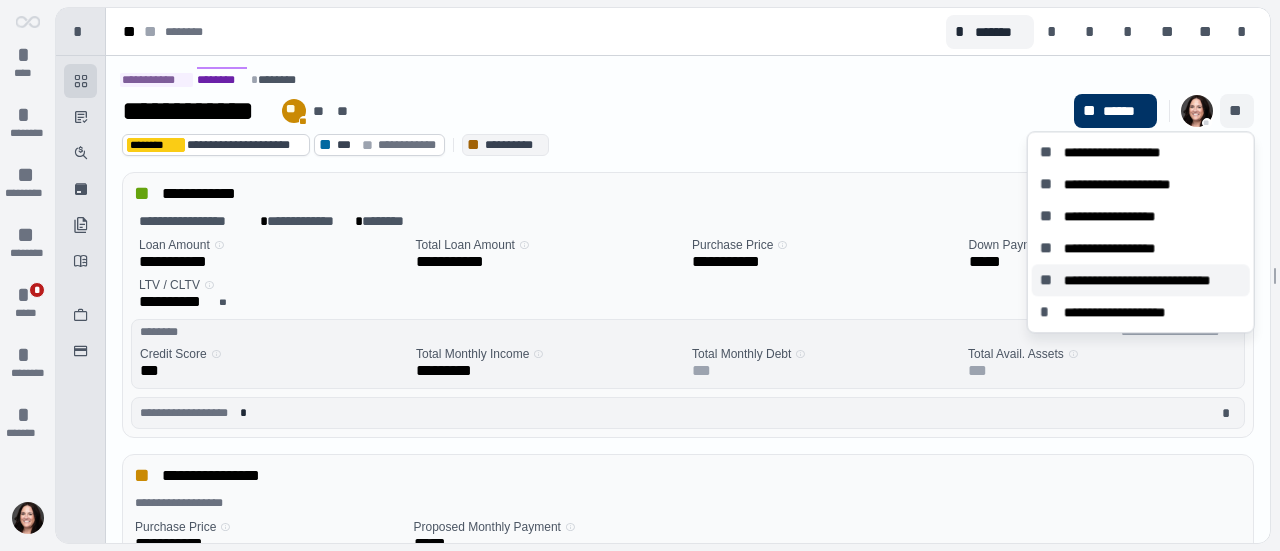 click on "**********" at bounding box center (1153, 280) 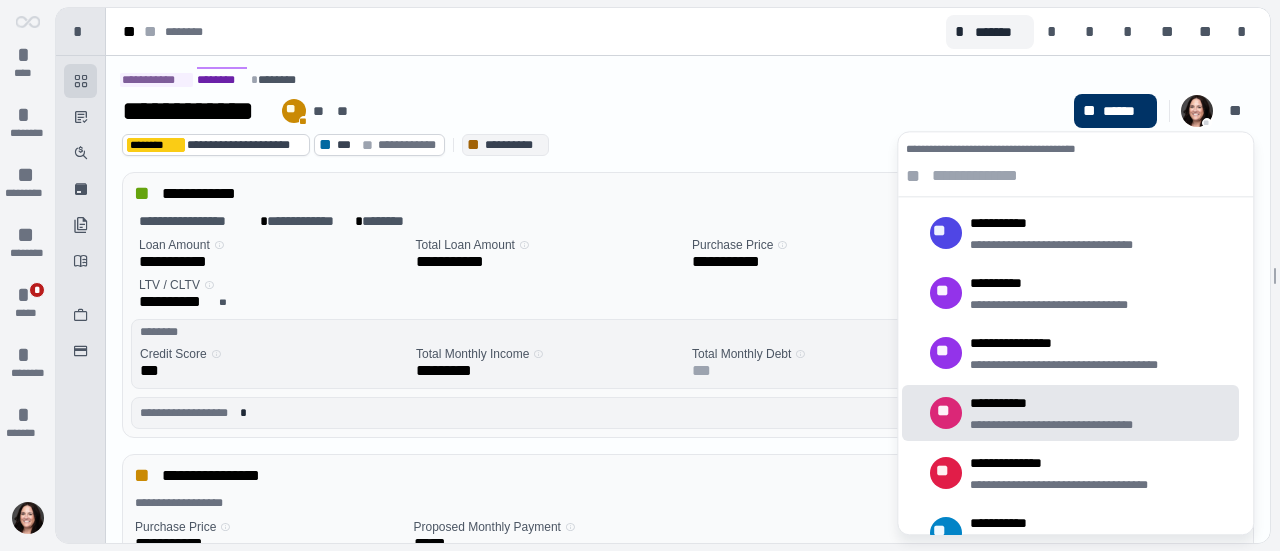 click on "**********" at bounding box center (1070, 413) 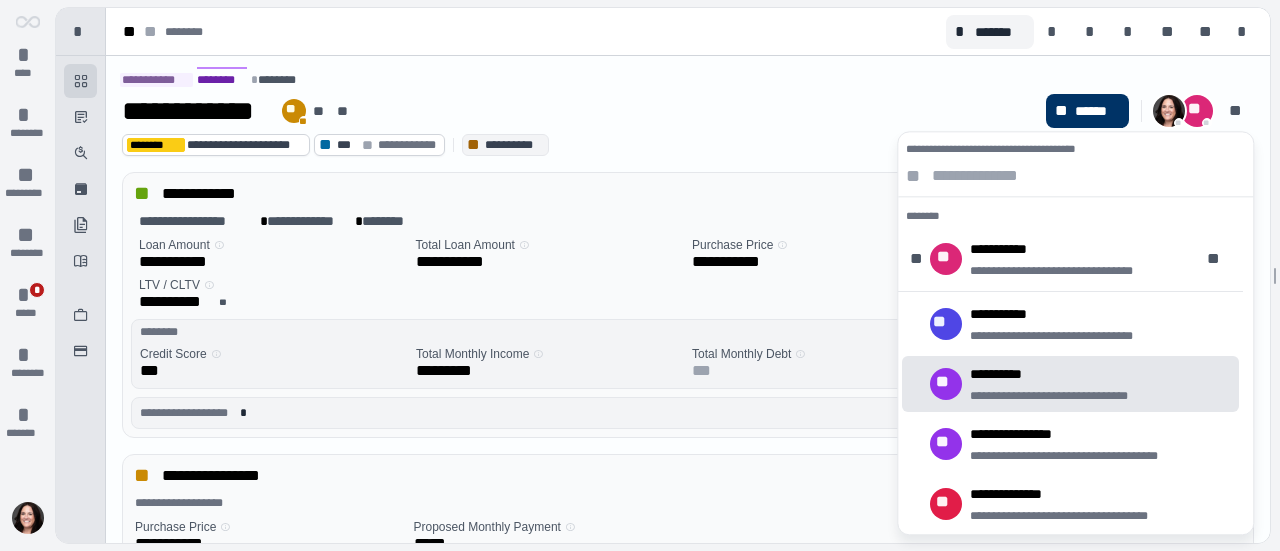 click on "**********" at bounding box center [580, 111] 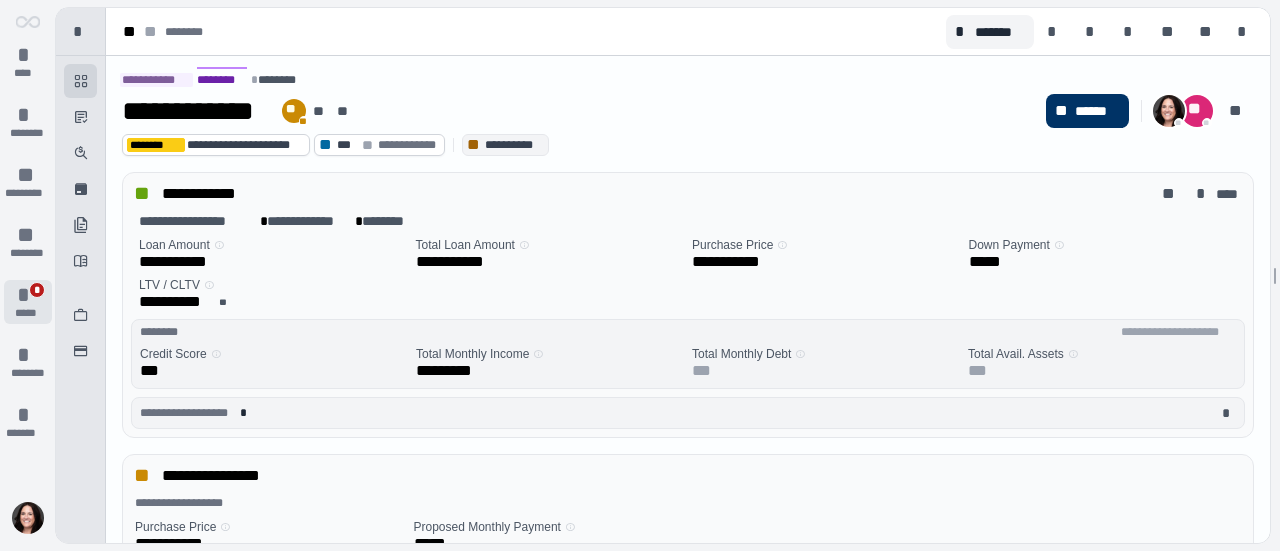 click on "*" at bounding box center (28, 295) 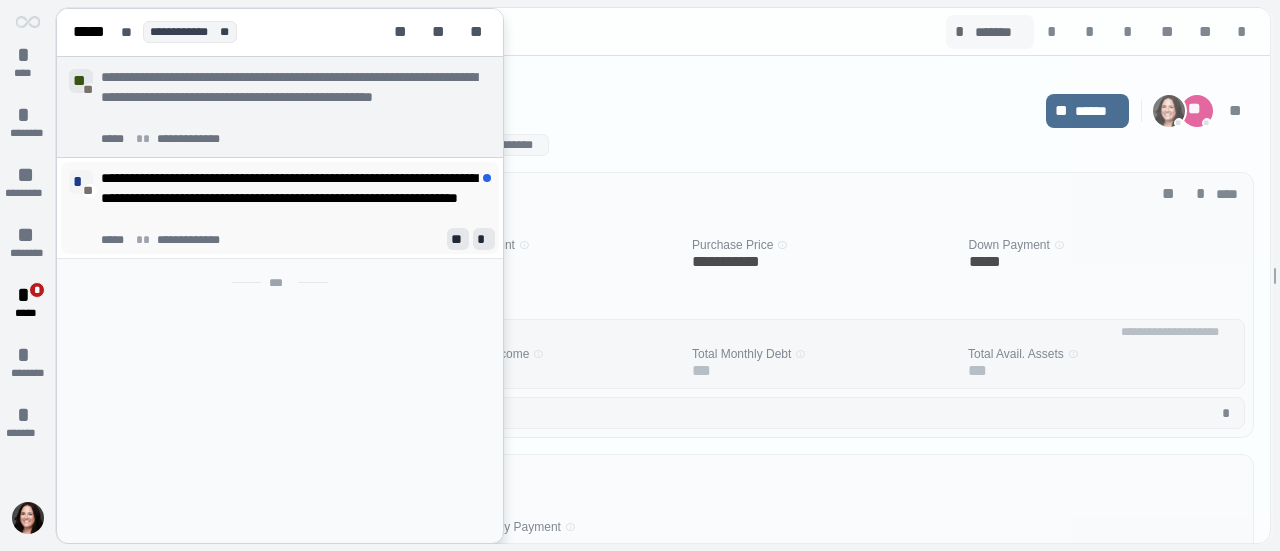 click on "**********" at bounding box center (290, 198) 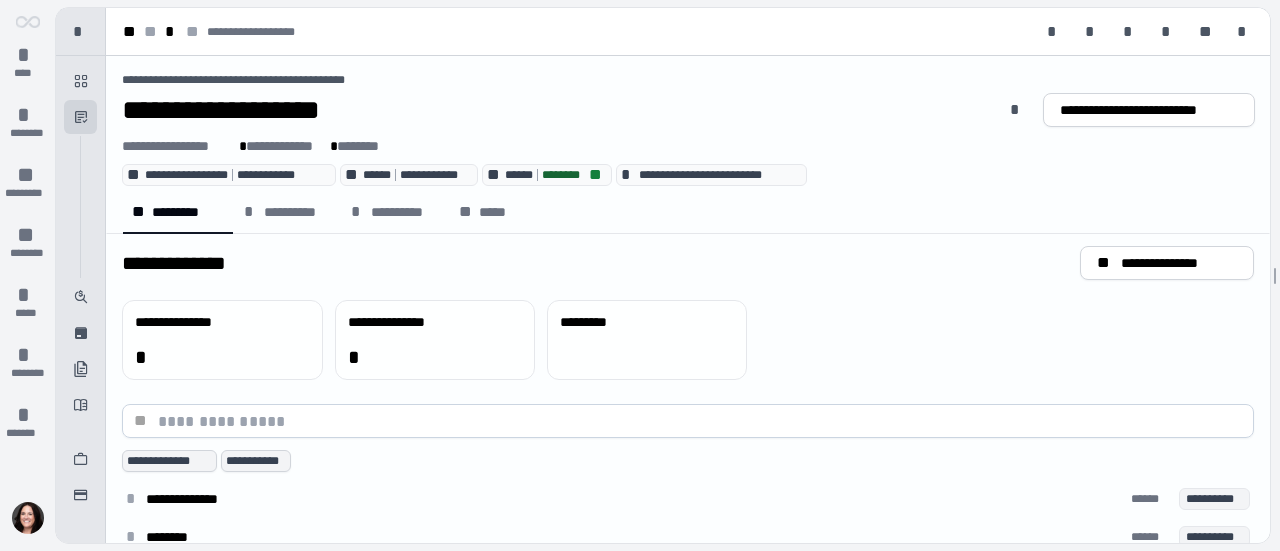 scroll, scrollTop: 58, scrollLeft: 0, axis: vertical 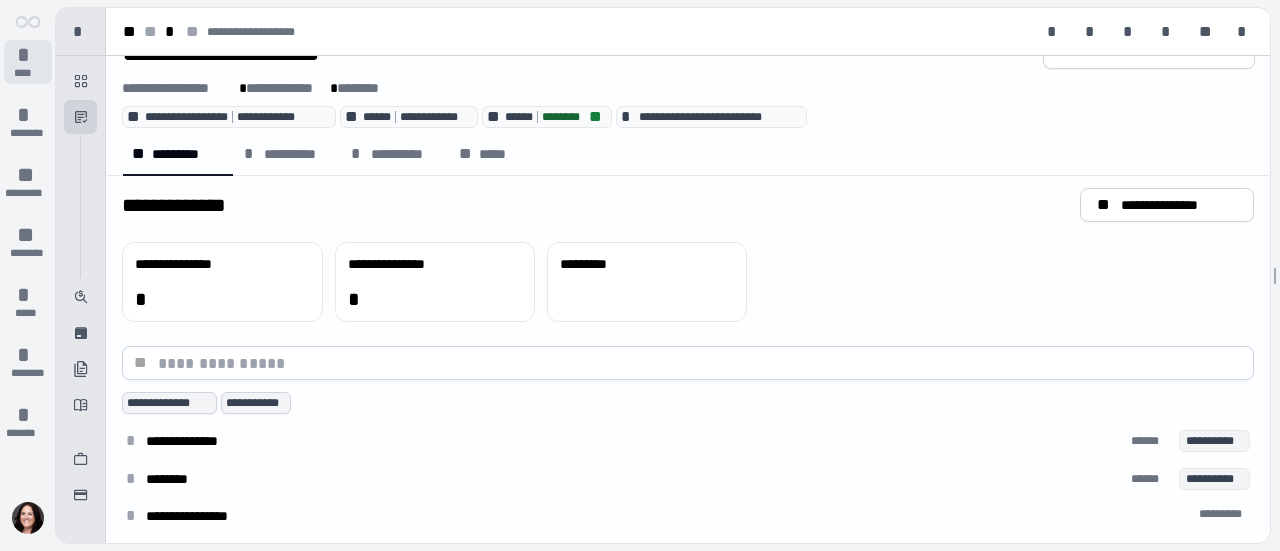 click on "*" at bounding box center [28, 55] 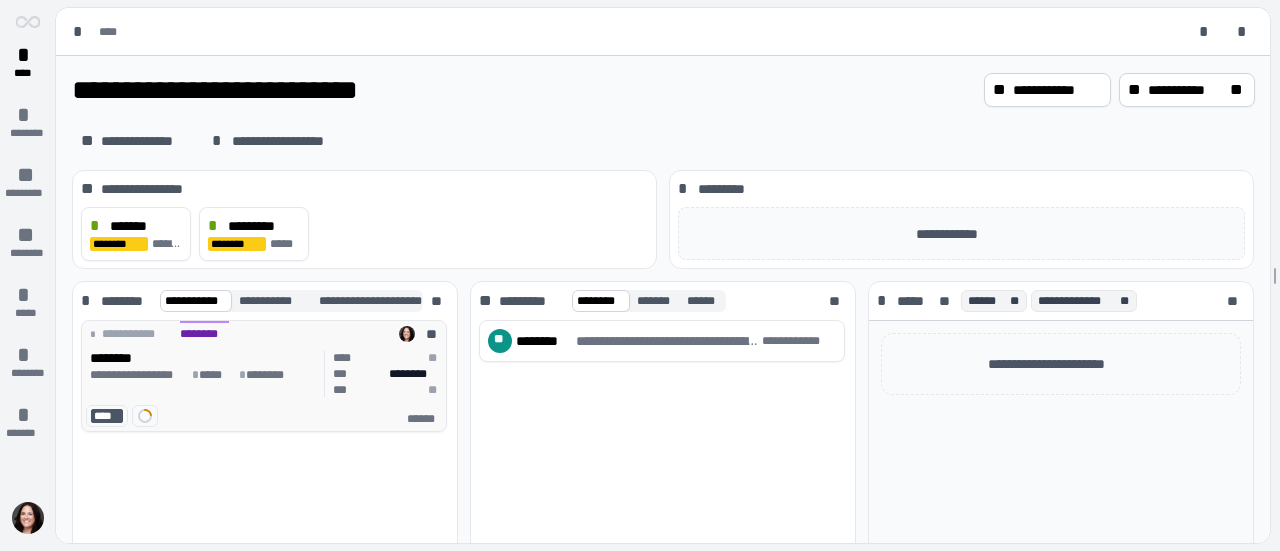 click on "********" at bounding box center [203, 358] 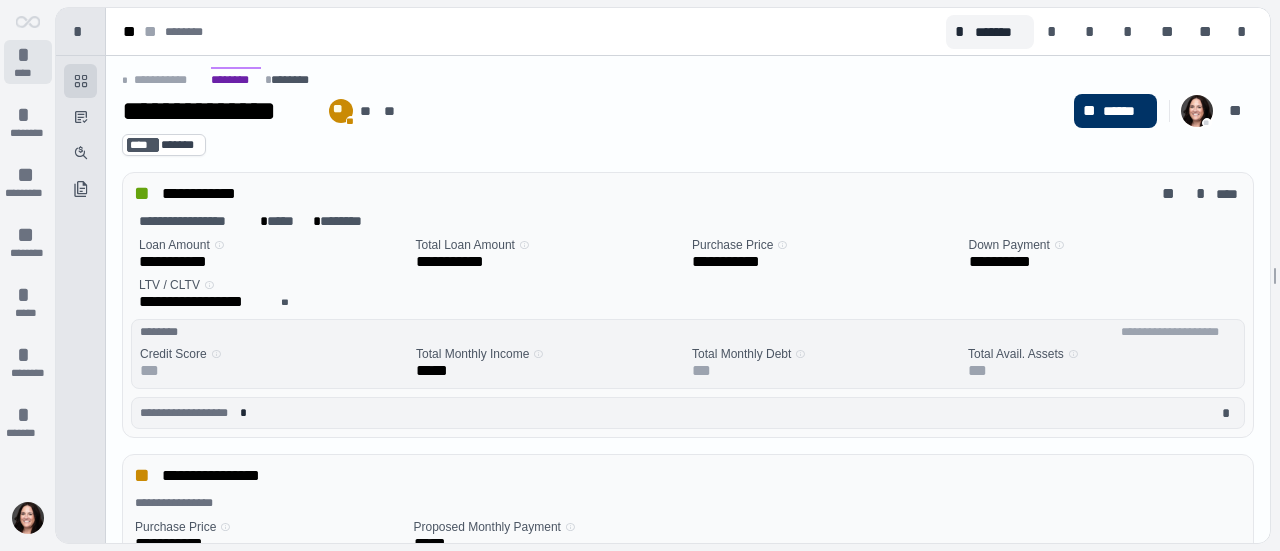click on "*" at bounding box center [28, 55] 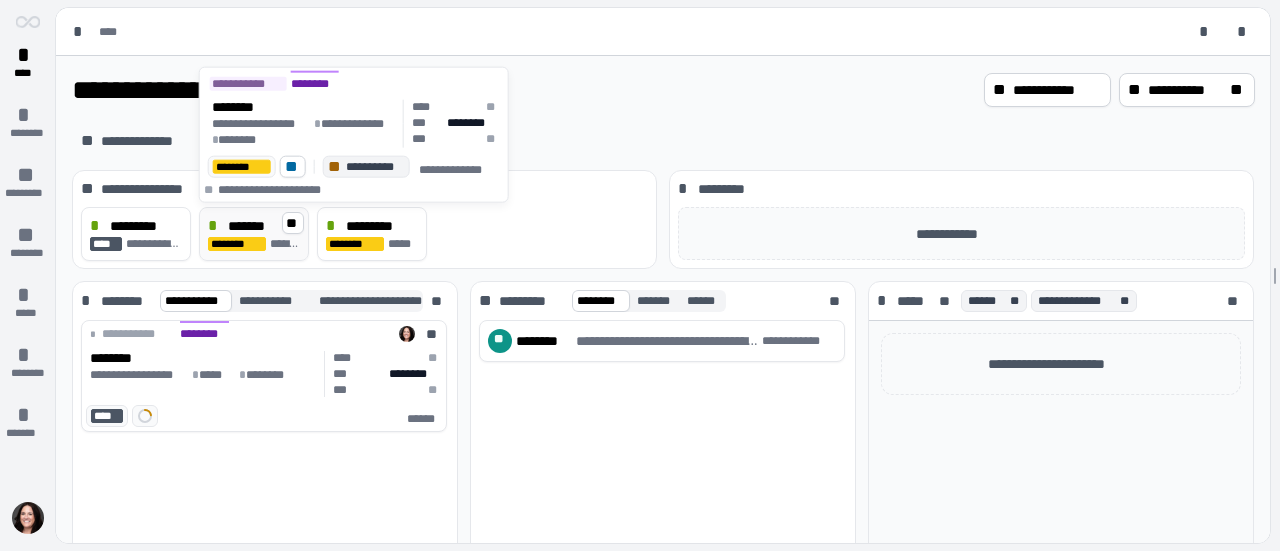click on "*******" at bounding box center (250, 226) 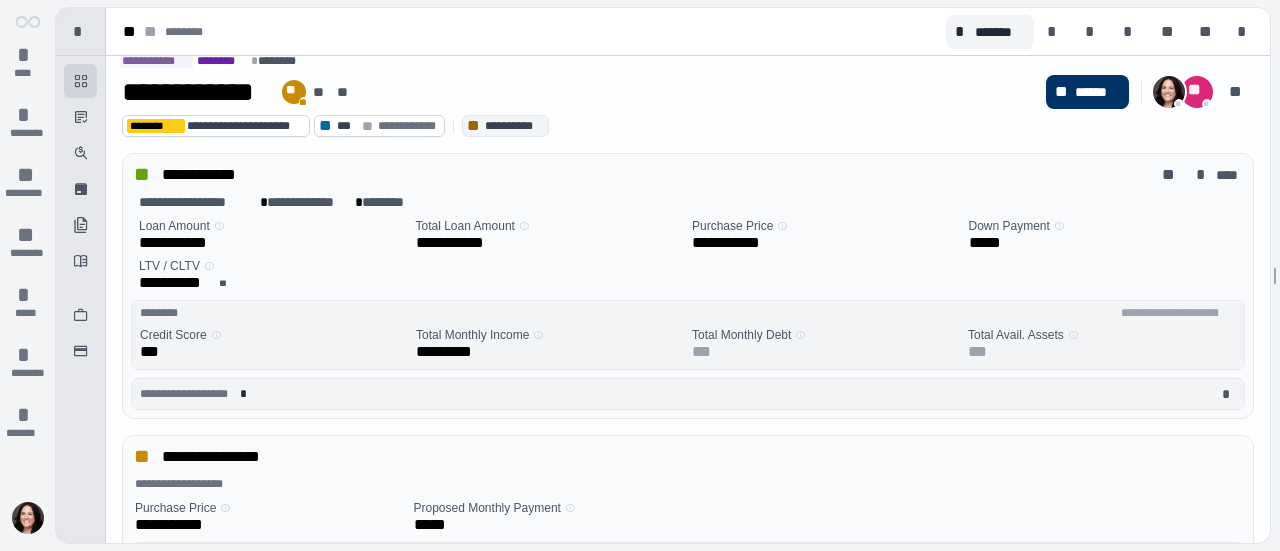 scroll, scrollTop: 0, scrollLeft: 0, axis: both 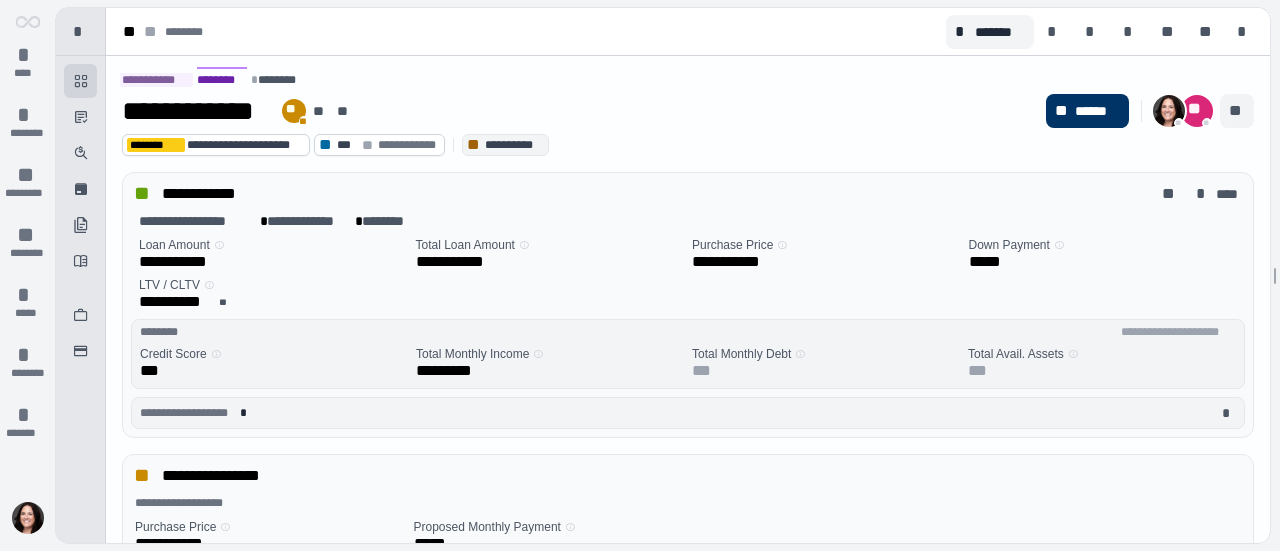 click on "**" at bounding box center [1237, 111] 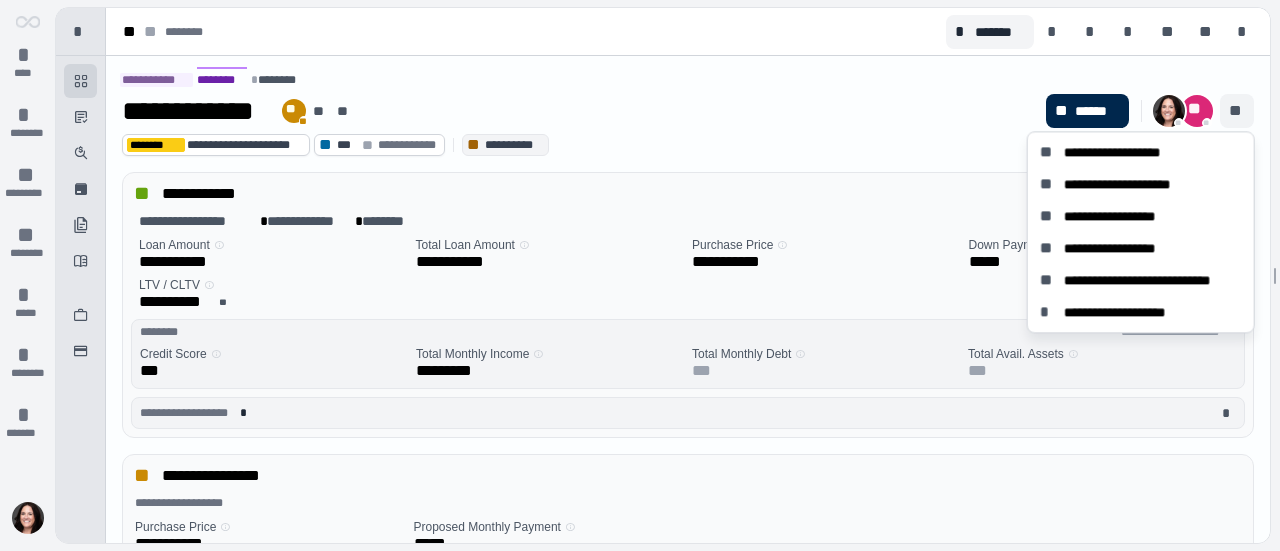 click on "******" at bounding box center (1097, 111) 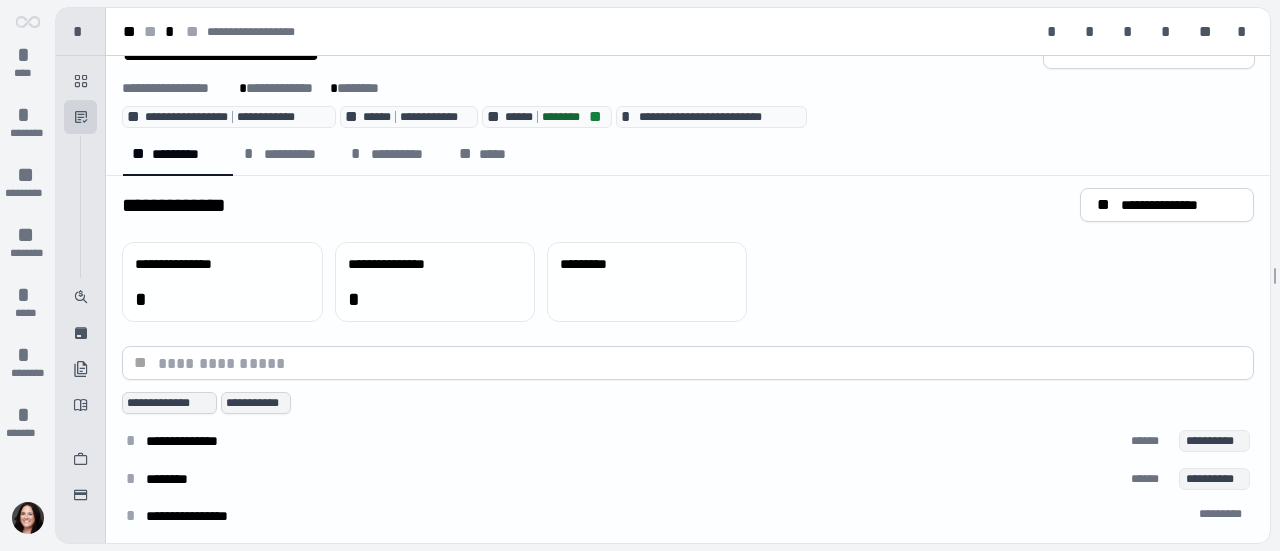 scroll, scrollTop: 0, scrollLeft: 0, axis: both 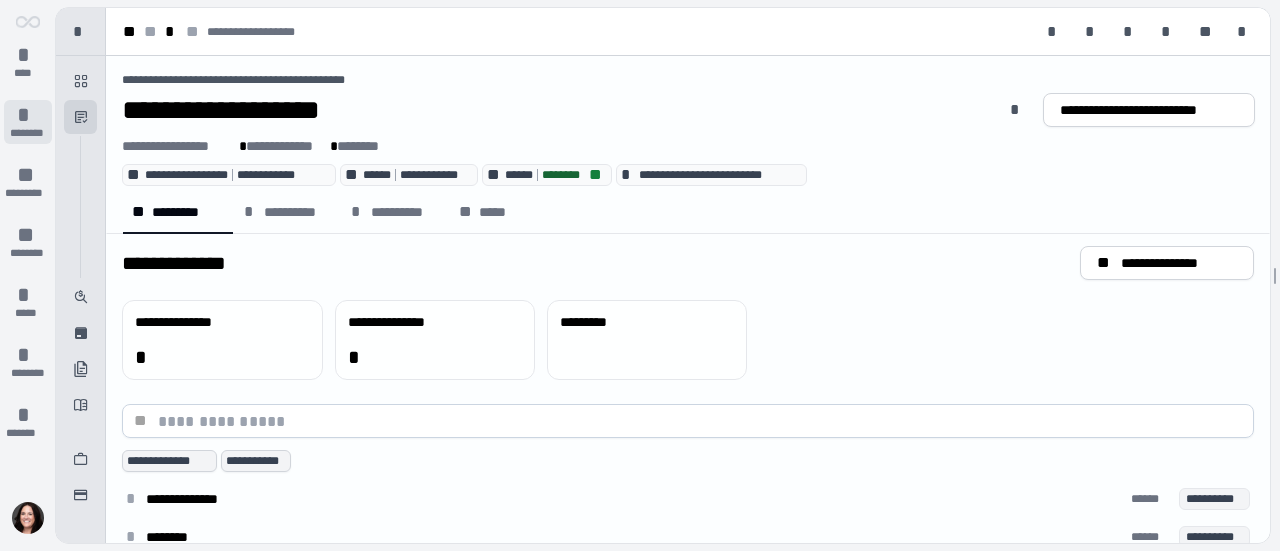 click on "* ********" at bounding box center (28, 122) 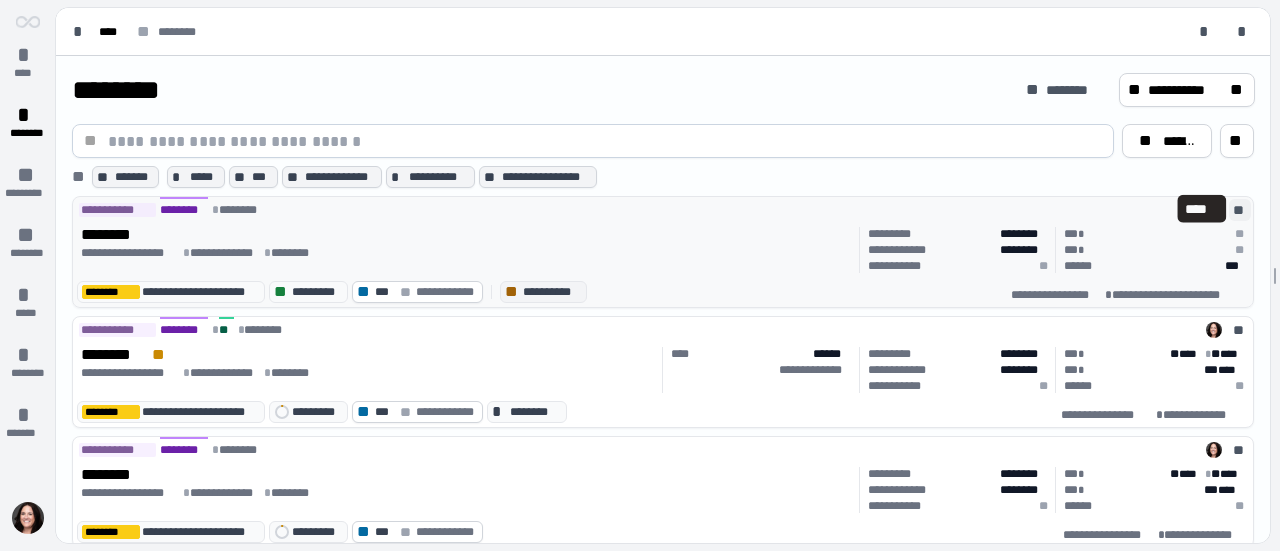 click on "**" at bounding box center (1240, 210) 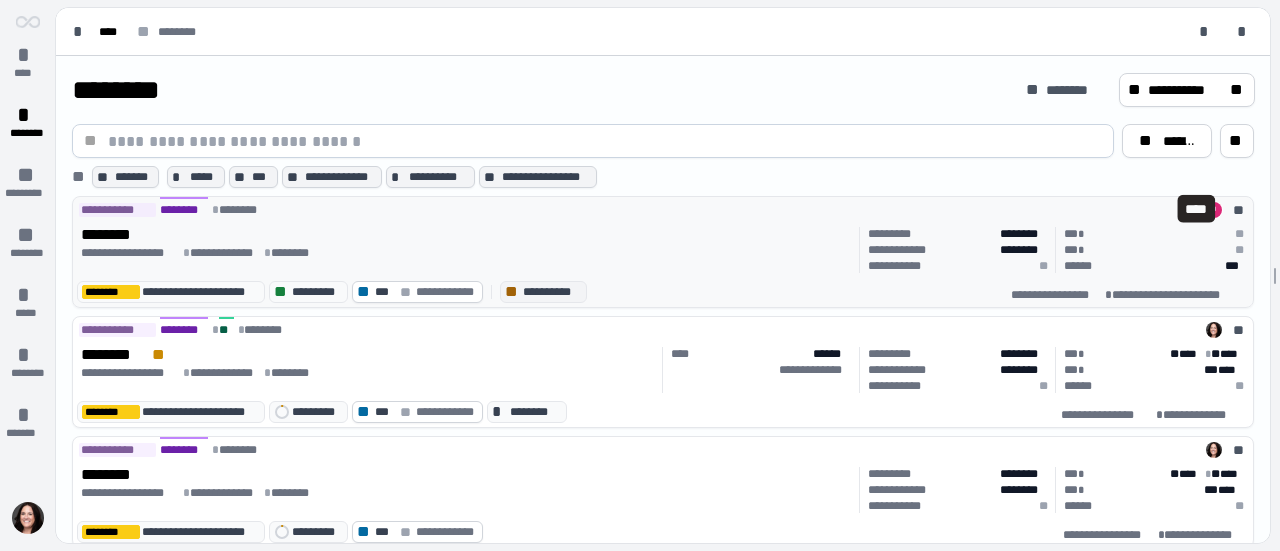 click on "**********" at bounding box center [663, 252] 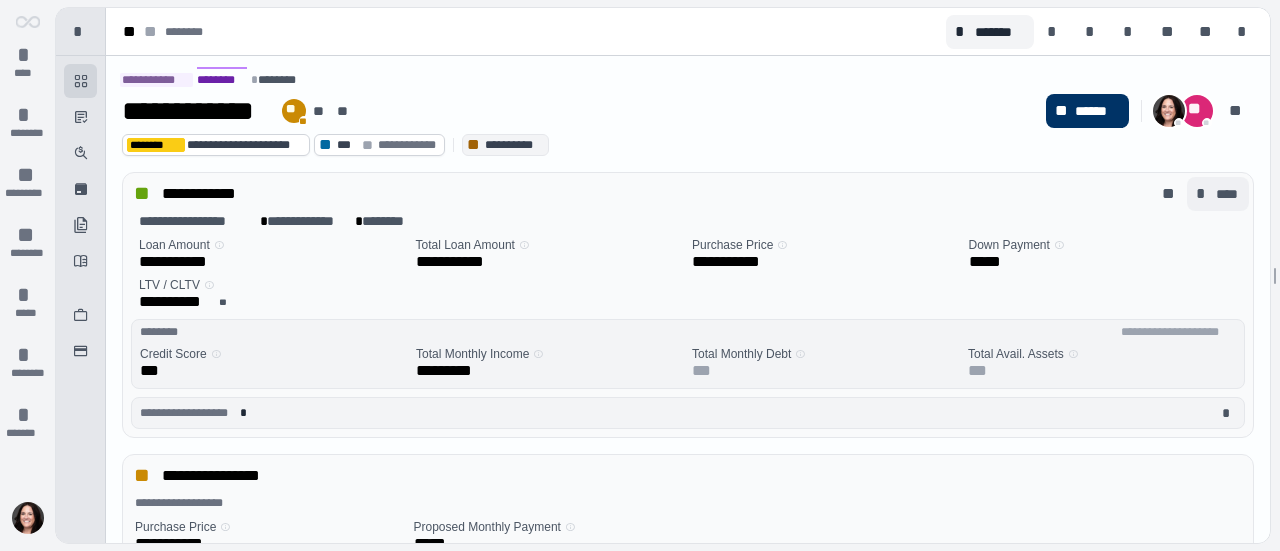 click on "****" at bounding box center [1228, 194] 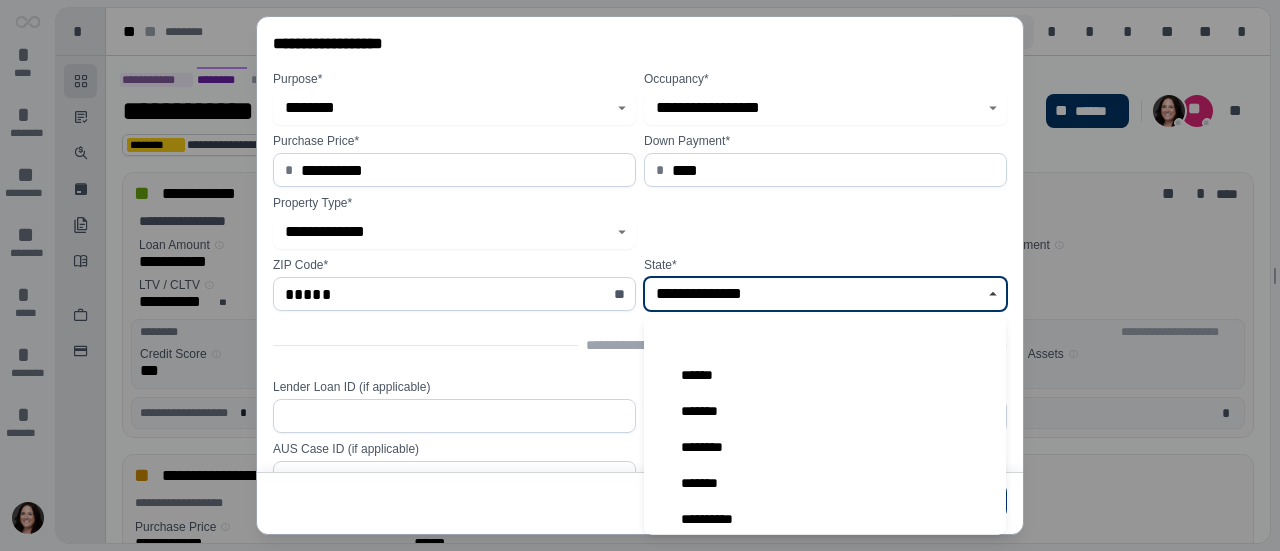click on "**********" at bounding box center (814, 294) 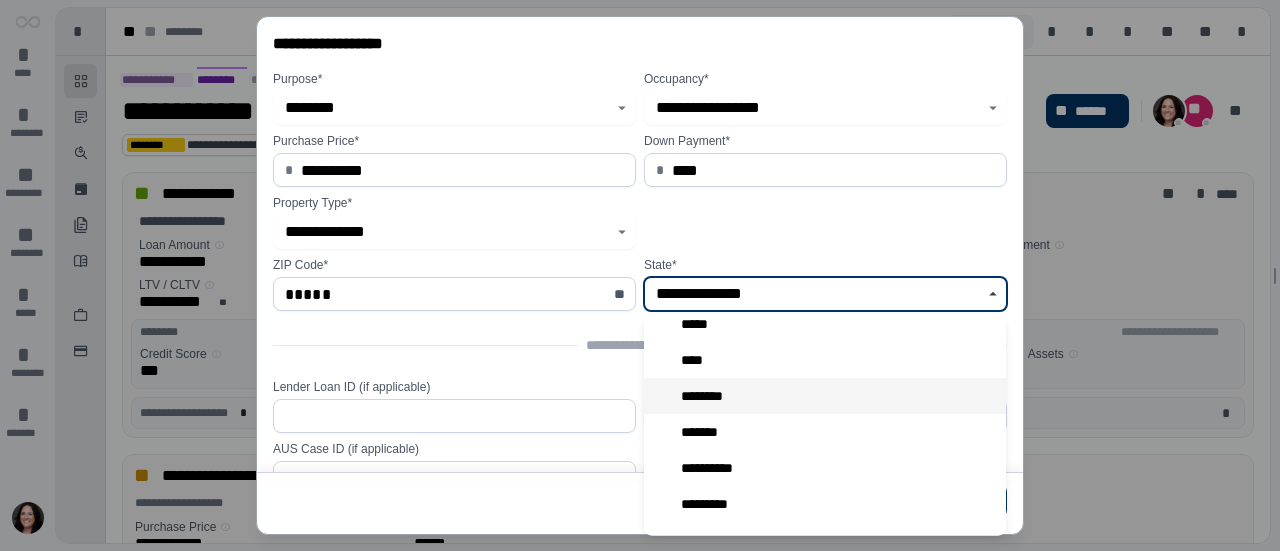 scroll, scrollTop: 1499, scrollLeft: 0, axis: vertical 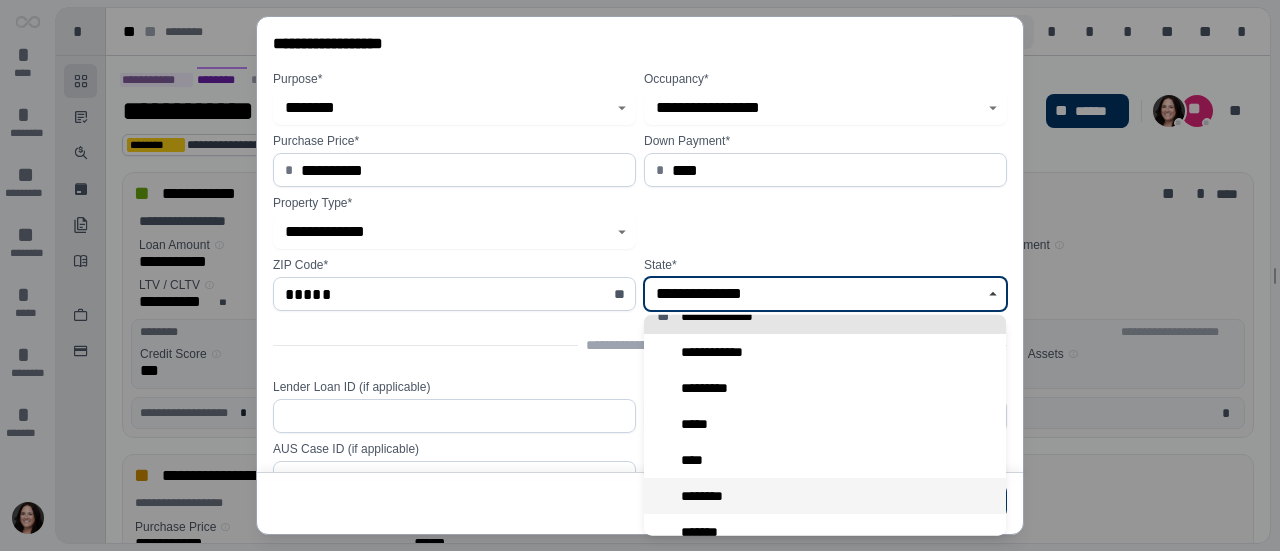 click on "*********" at bounding box center [712, 388] 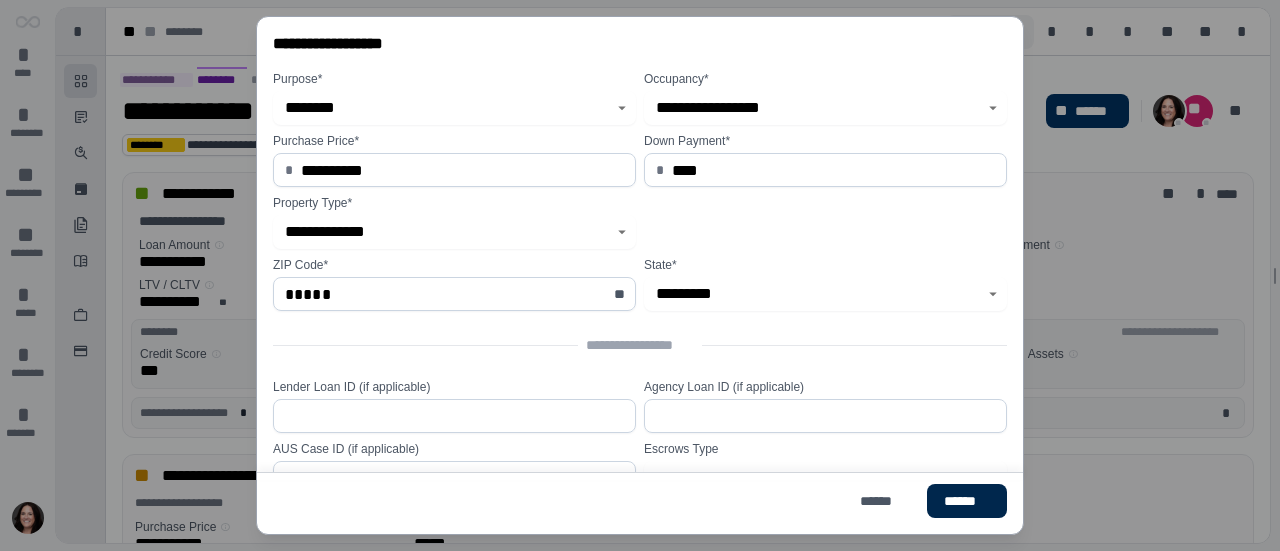 click on "******" at bounding box center [967, 501] 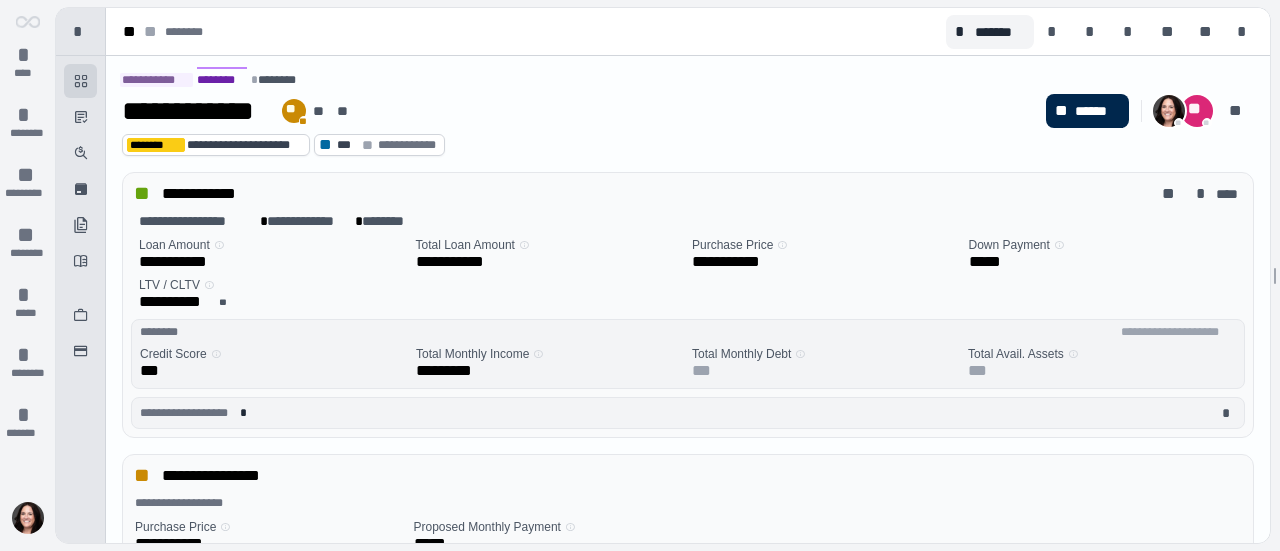 click on "******" at bounding box center [1097, 111] 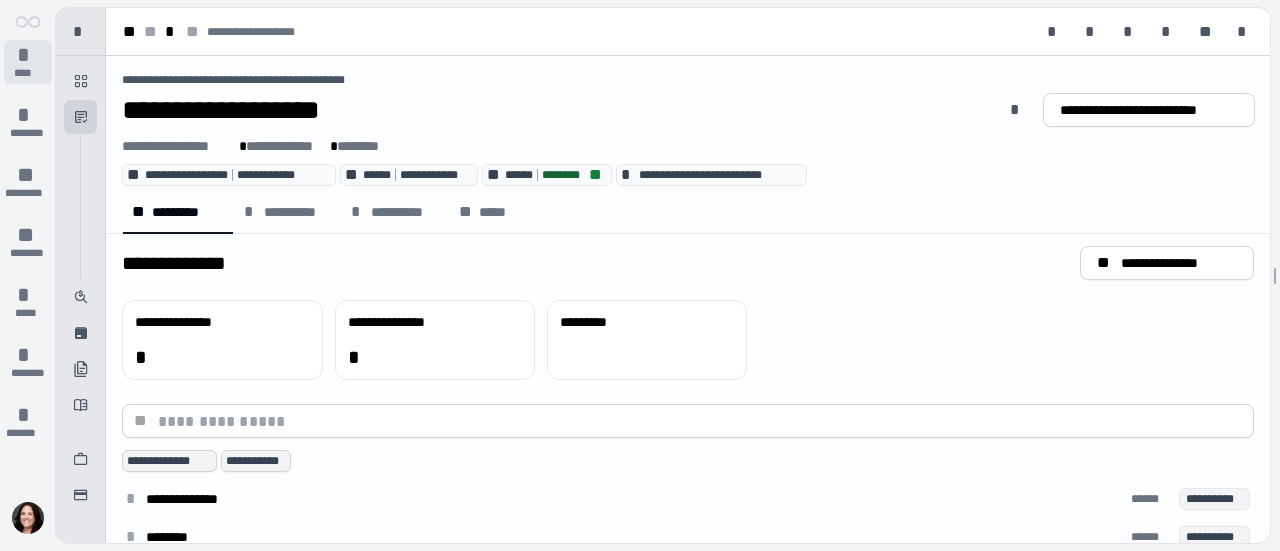 click on "*" at bounding box center [28, 55] 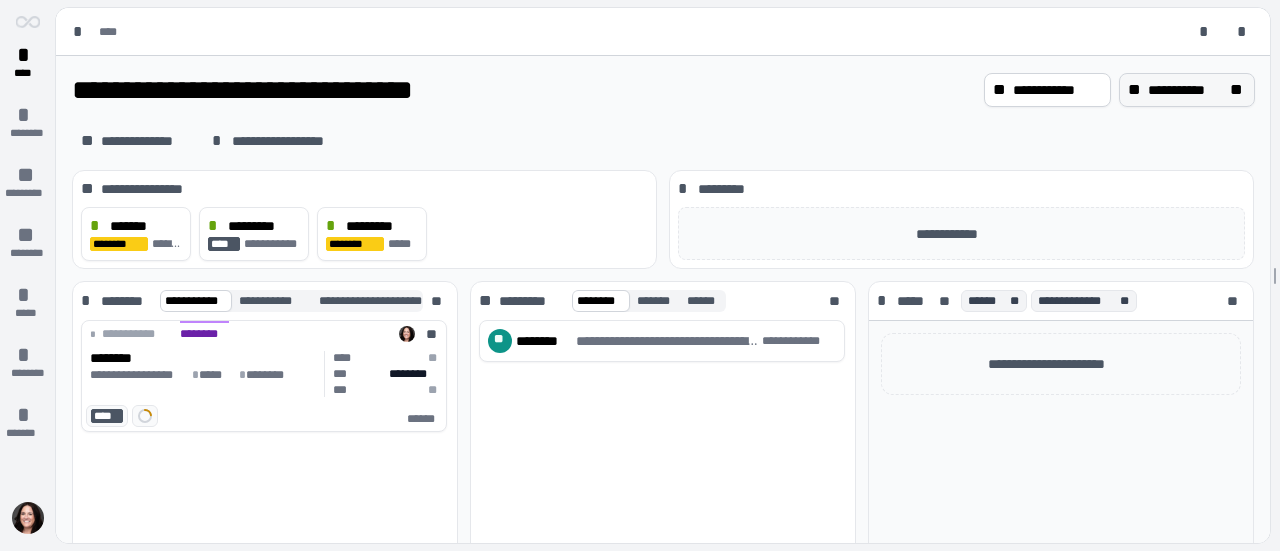 click on "**********" at bounding box center [1187, 90] 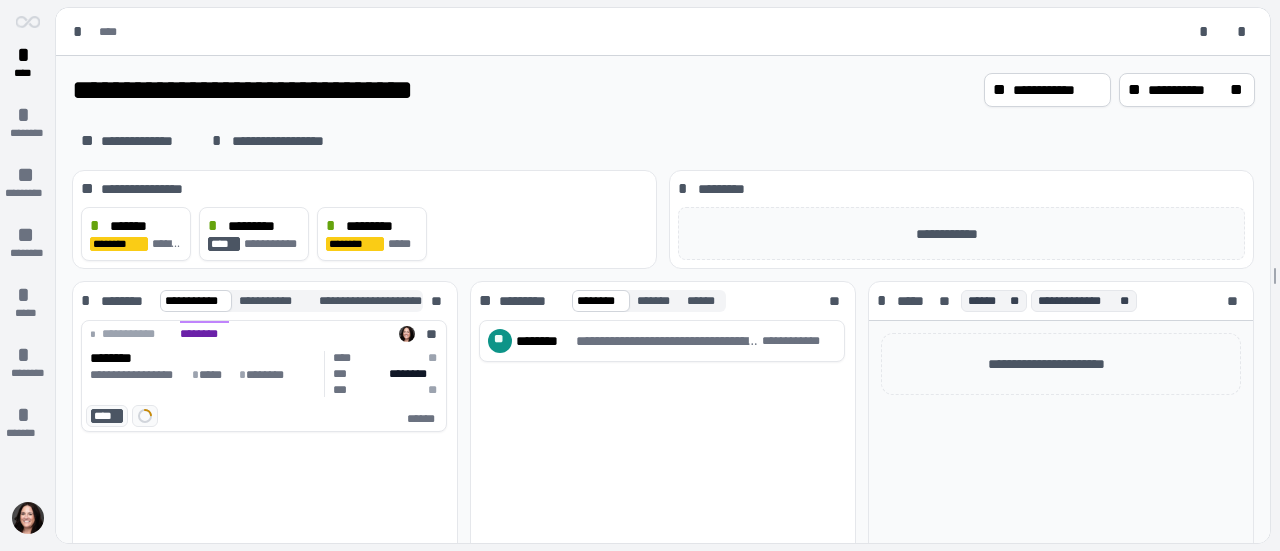 click on "**********" at bounding box center (663, 141) 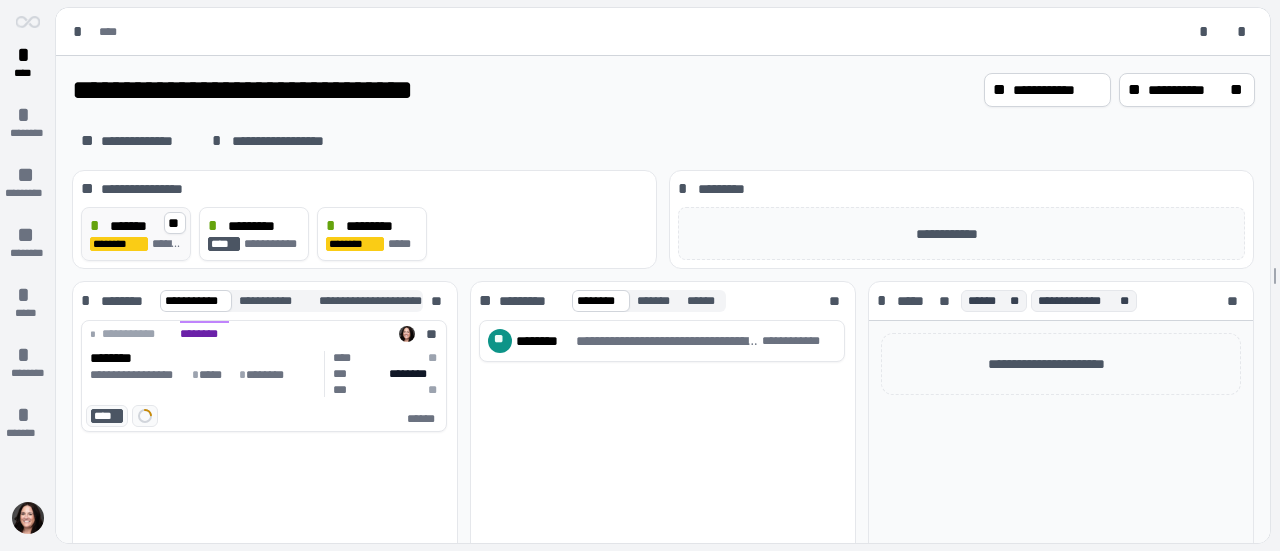 click on "*******" at bounding box center (132, 226) 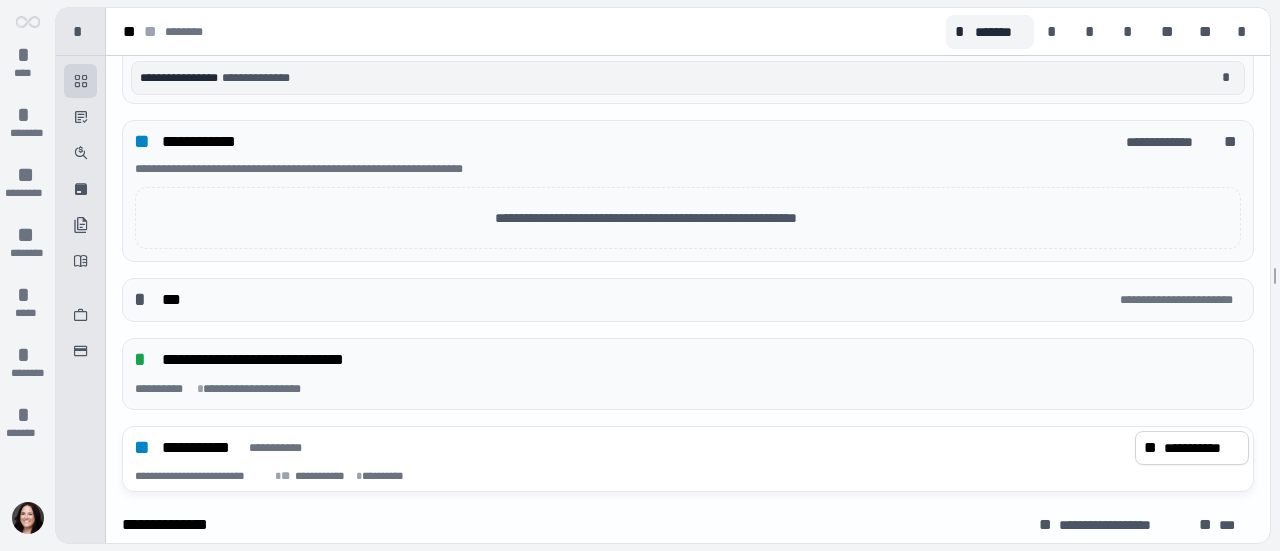 scroll, scrollTop: 600, scrollLeft: 0, axis: vertical 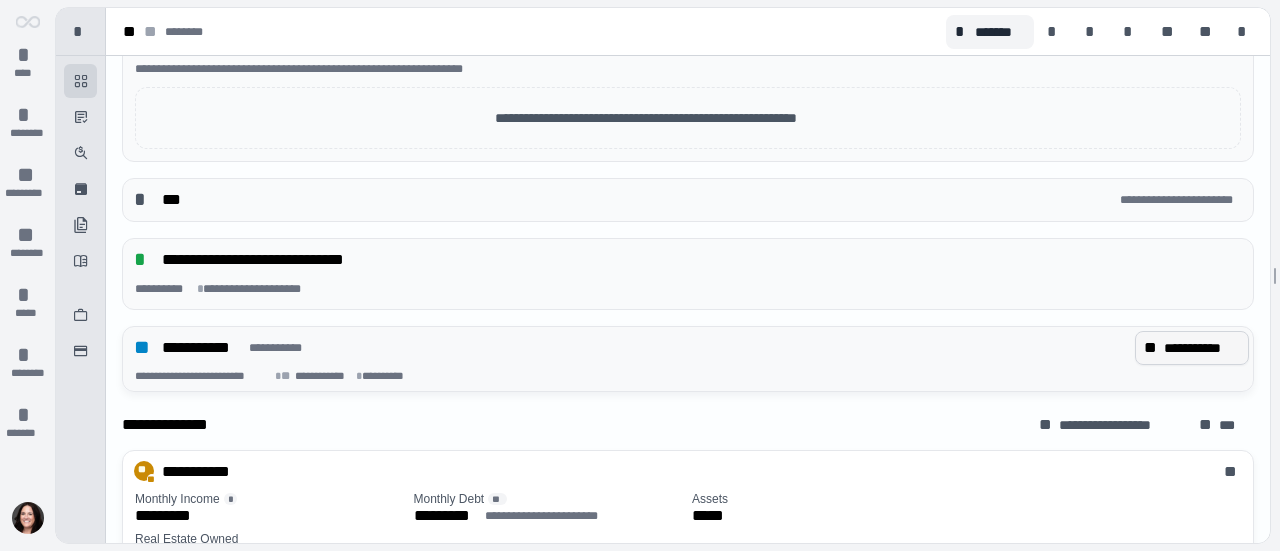 click on "**********" at bounding box center (1202, 348) 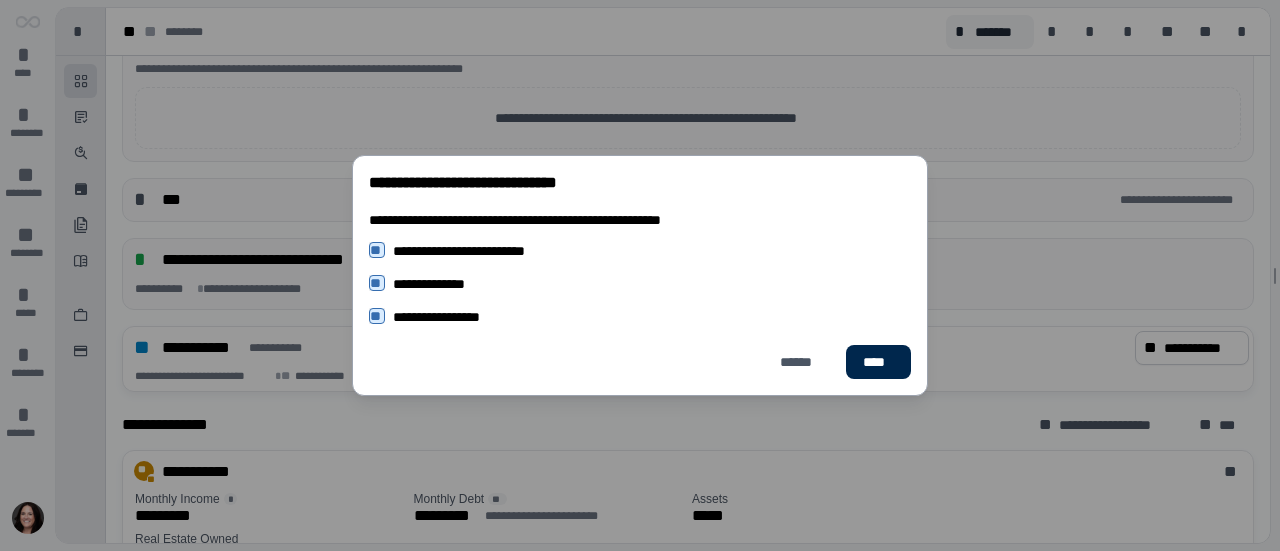 click on "****" at bounding box center [878, 362] 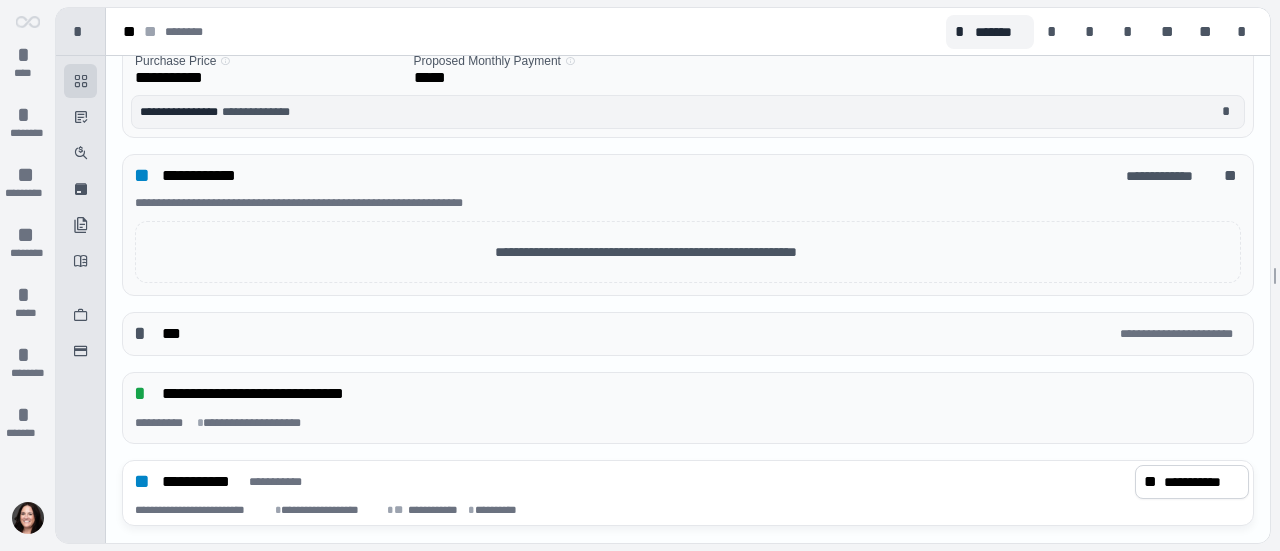 scroll, scrollTop: 0, scrollLeft: 0, axis: both 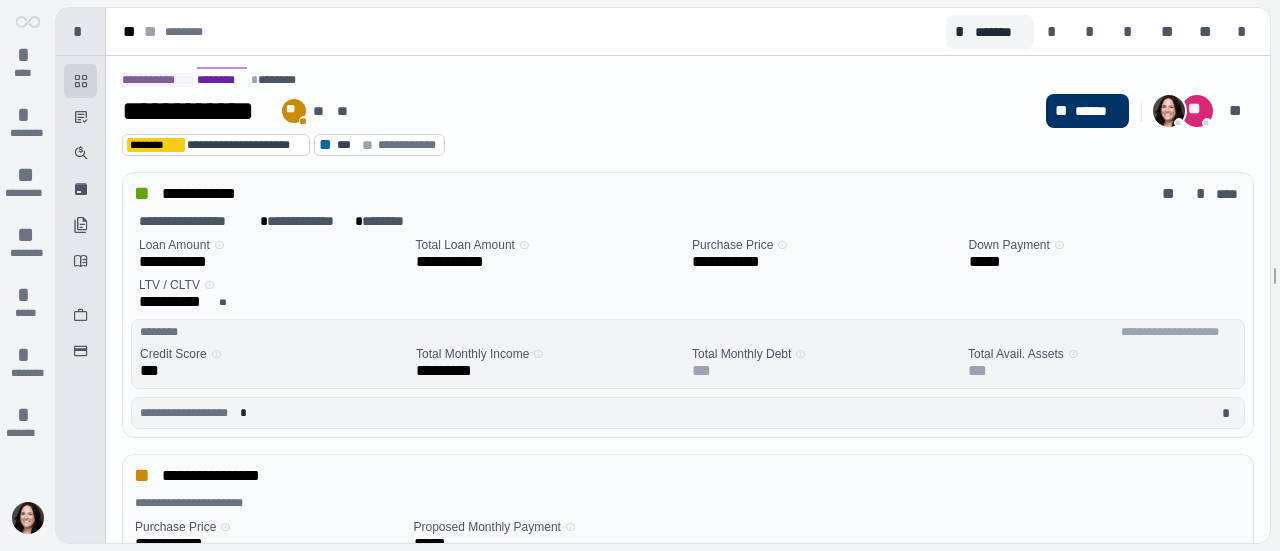 click on "**********" at bounding box center (688, 114) 